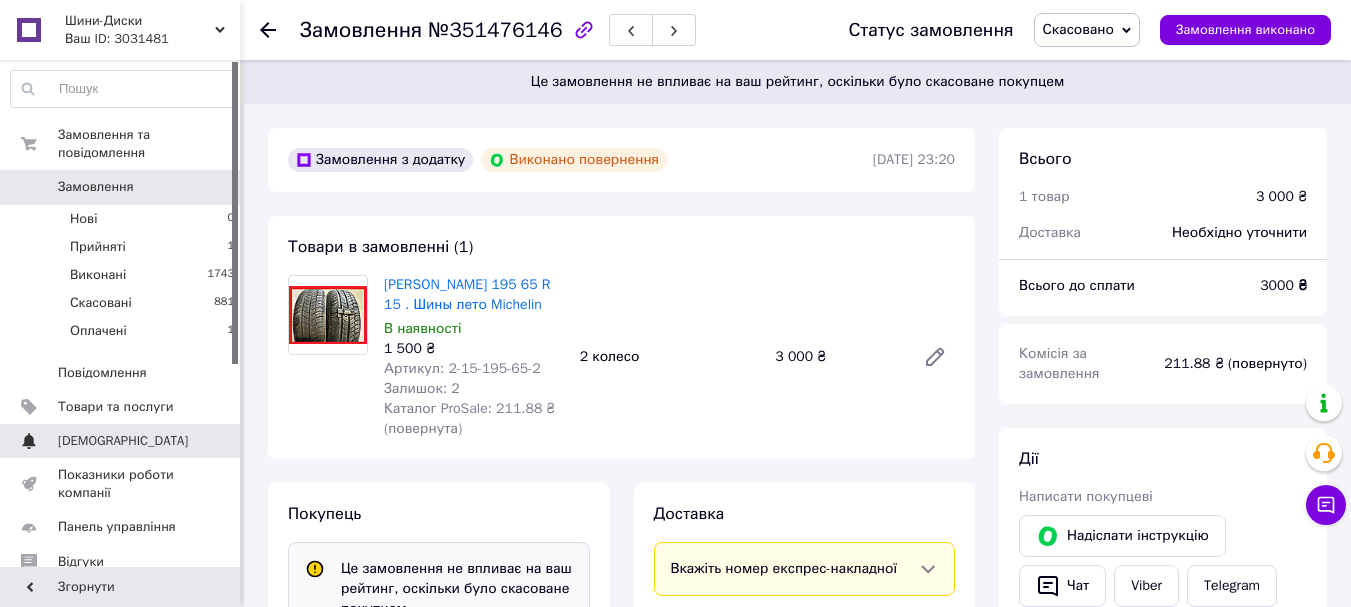 scroll, scrollTop: 0, scrollLeft: 0, axis: both 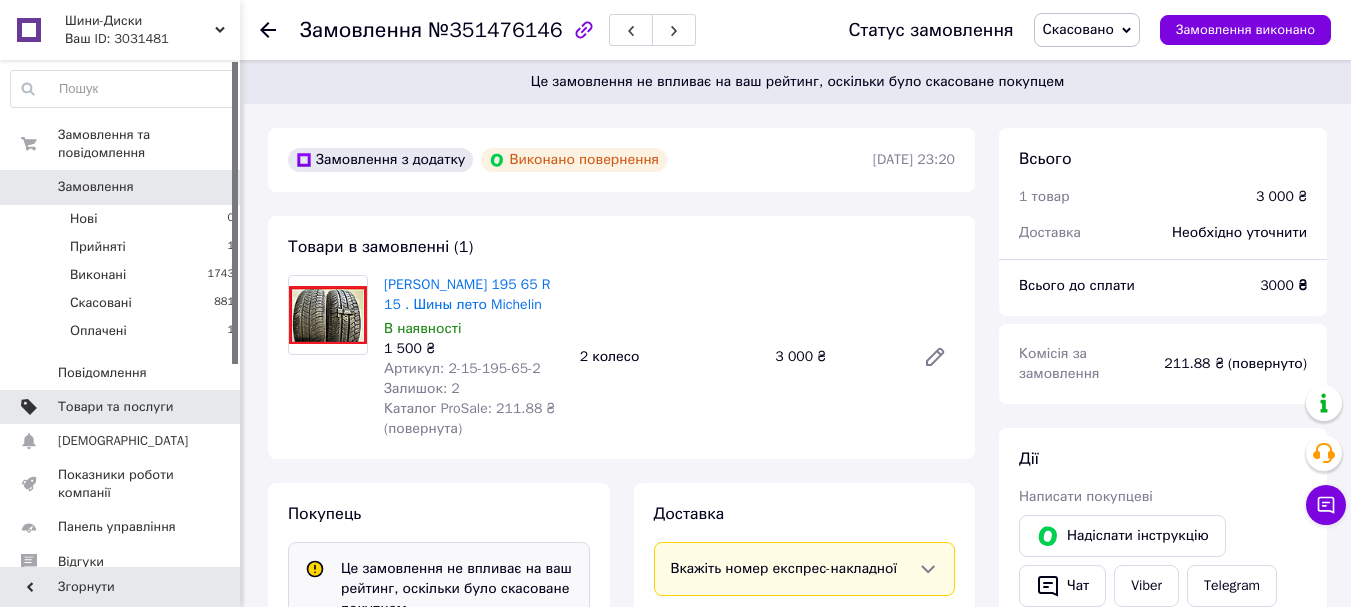 click on "Товари та послуги" at bounding box center [115, 407] 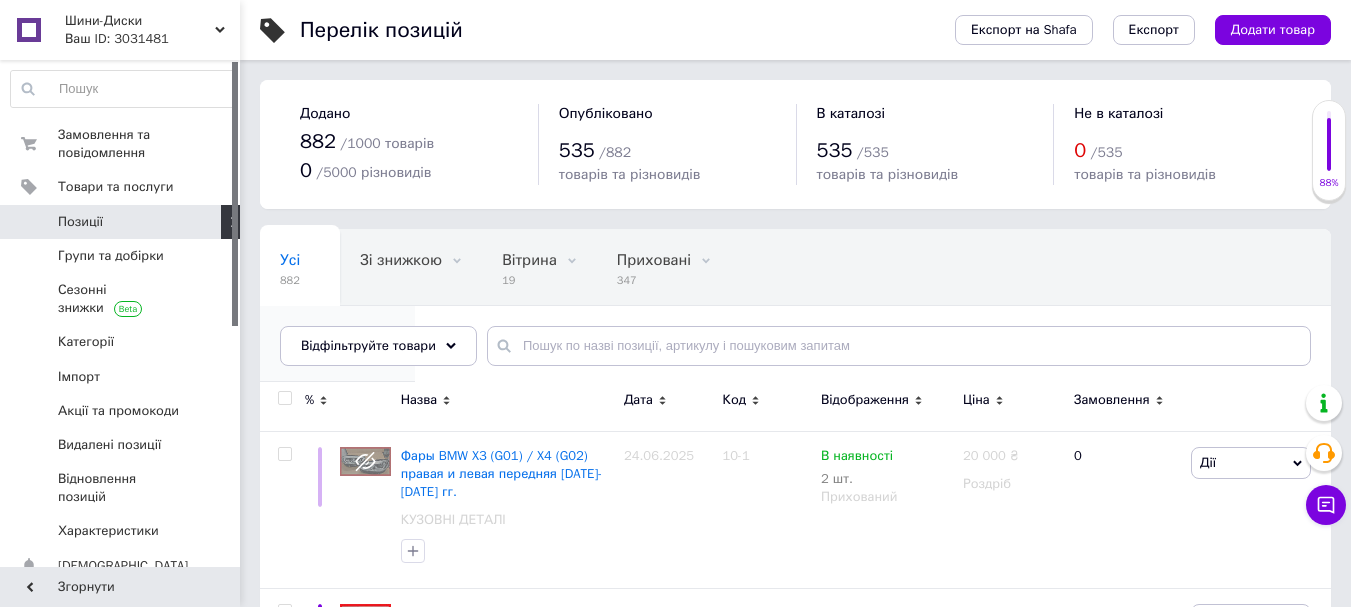 click on "Опубліковані" at bounding box center (327, 336) 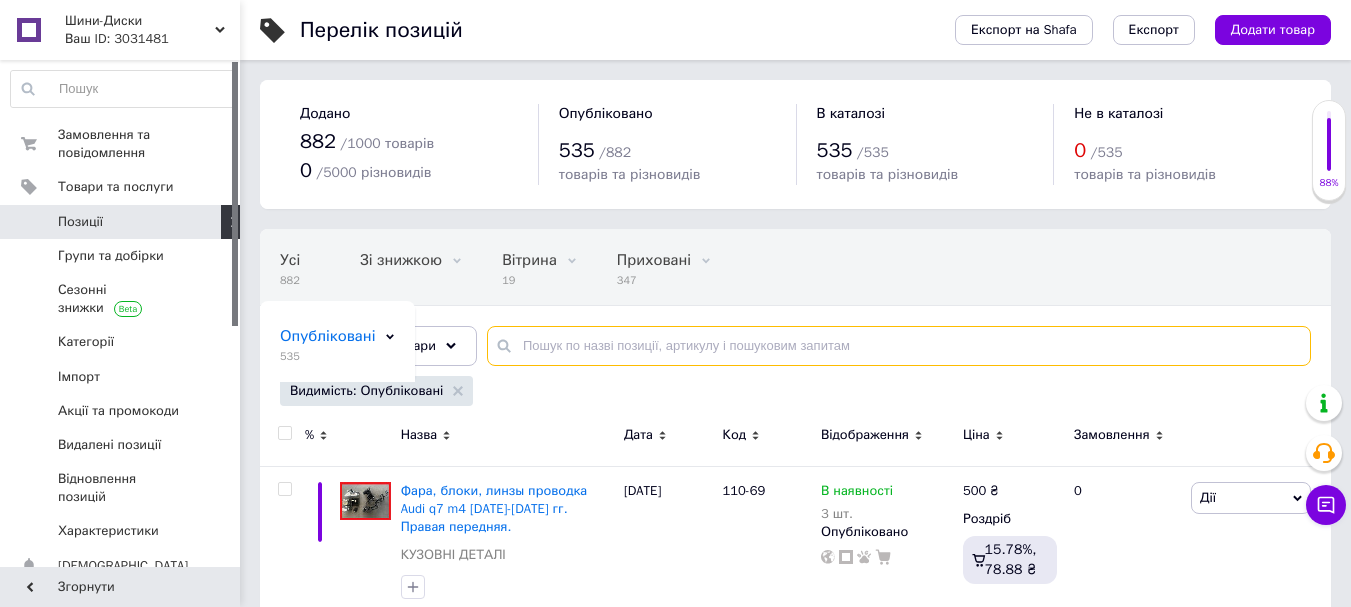 click at bounding box center [899, 346] 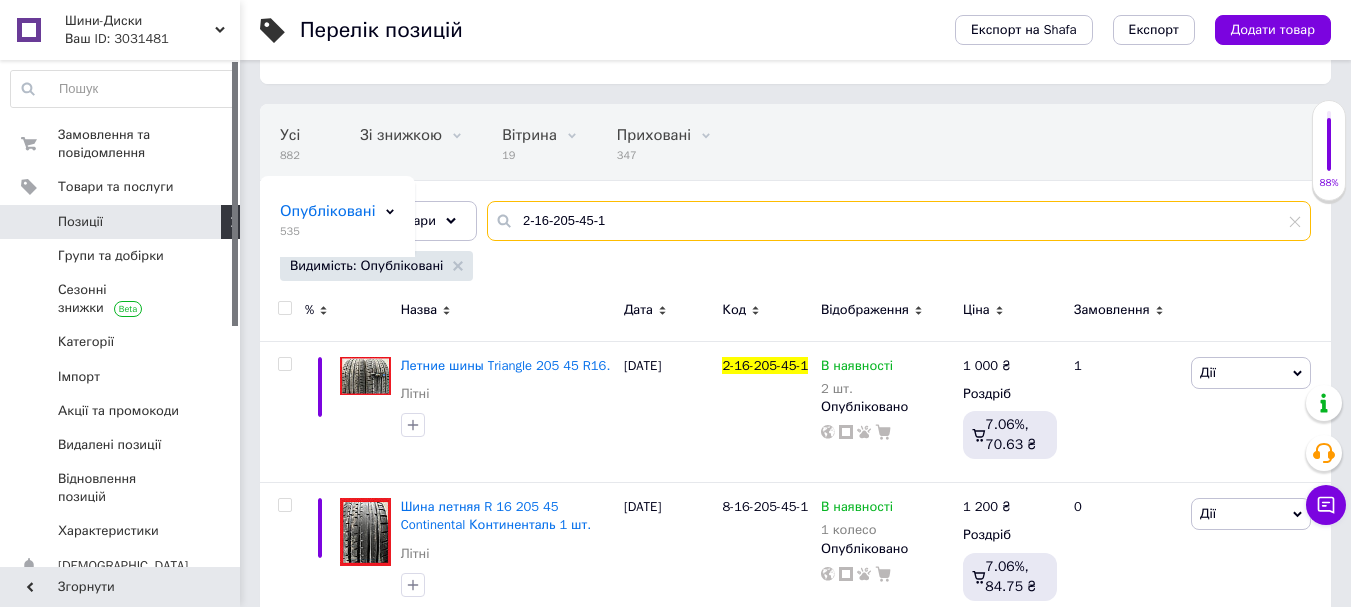 scroll, scrollTop: 162, scrollLeft: 0, axis: vertical 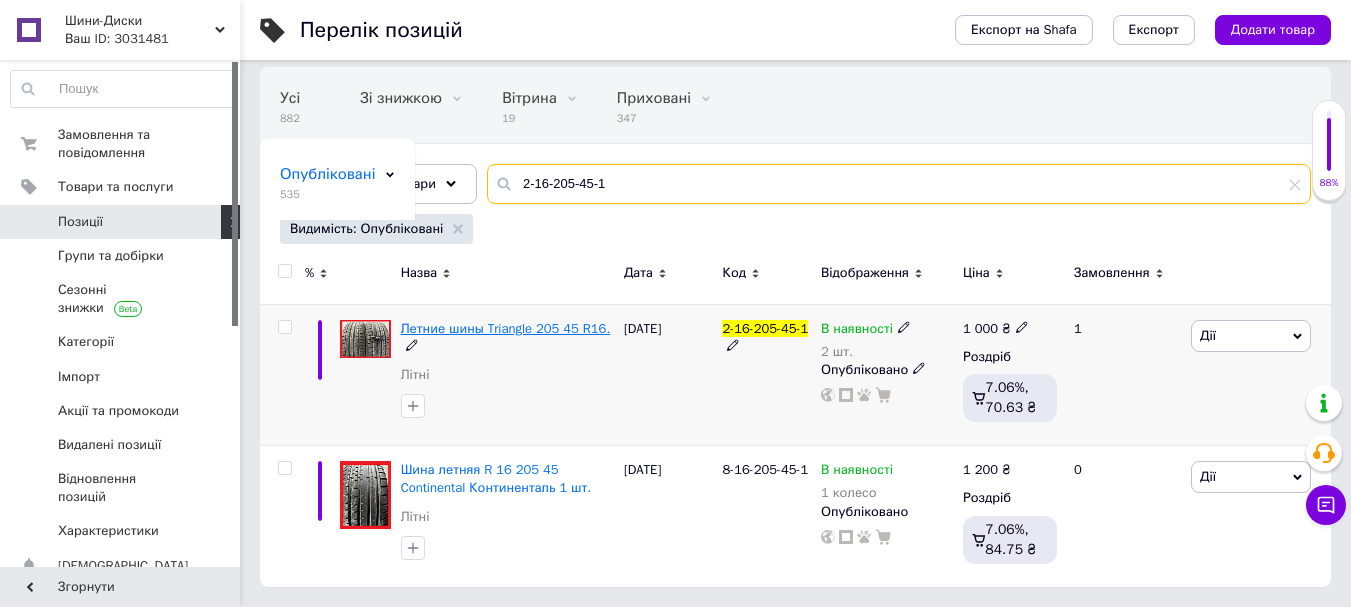 type on "2-16-205-45-1" 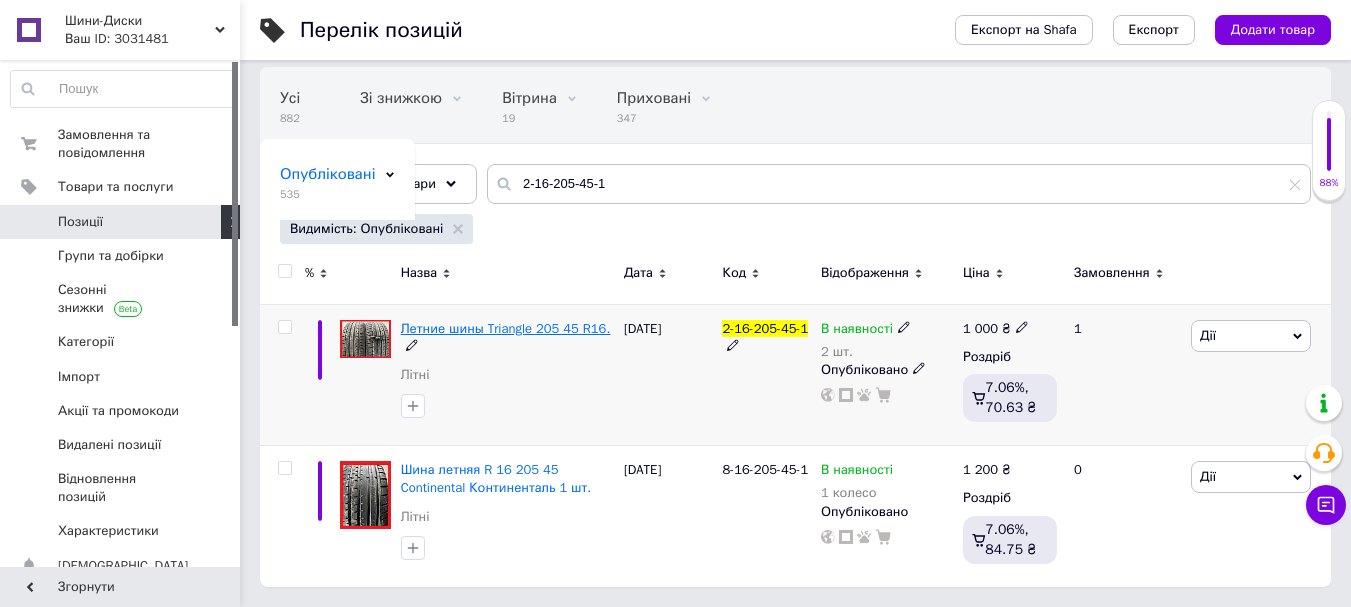 click on "Летние шины Triangle 205 45 R16." at bounding box center [506, 328] 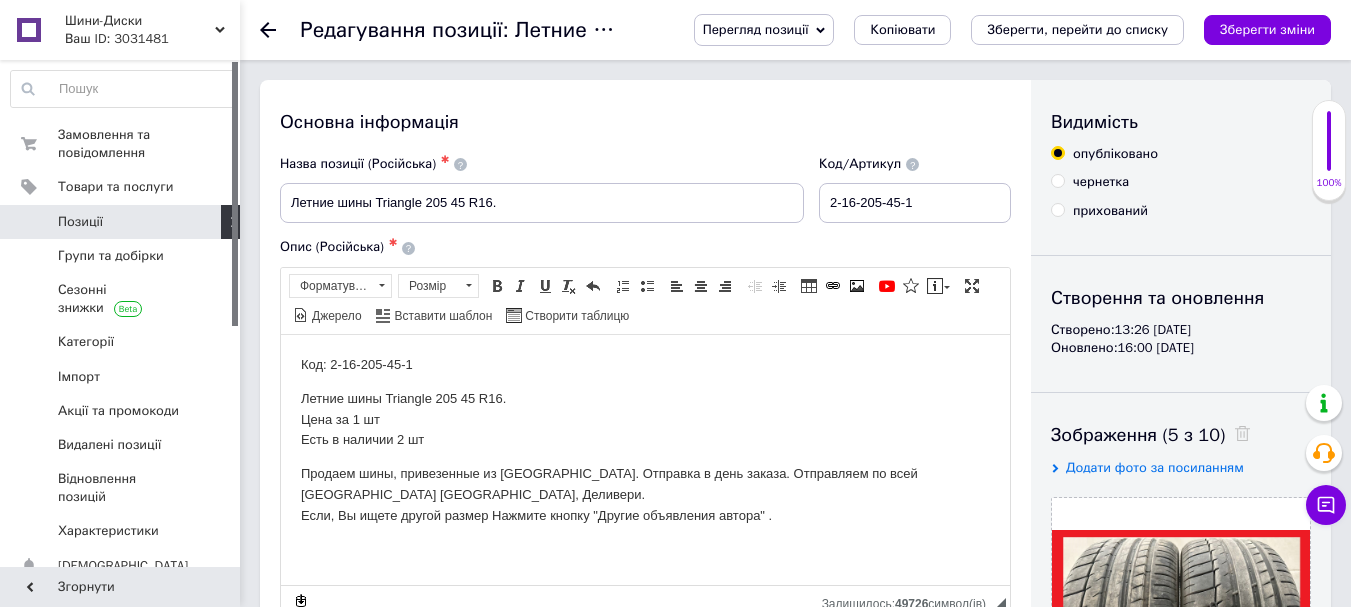 scroll, scrollTop: 0, scrollLeft: 0, axis: both 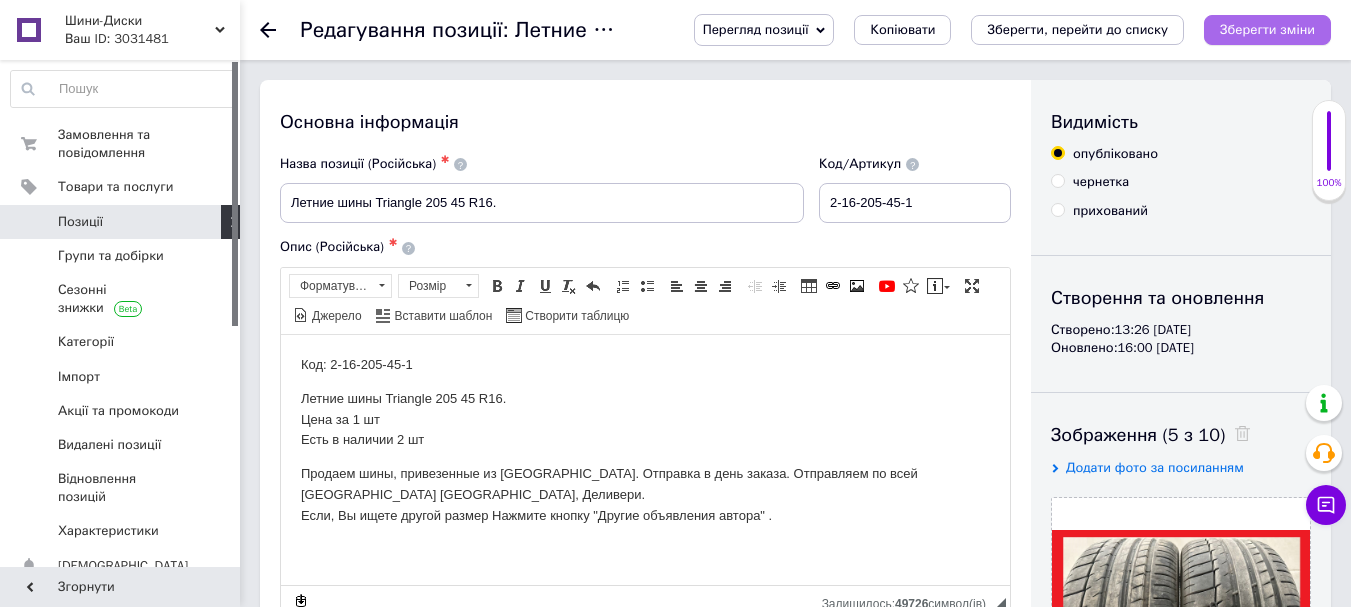 drag, startPoint x: 1058, startPoint y: 215, endPoint x: 1261, endPoint y: 39, distance: 268.67267 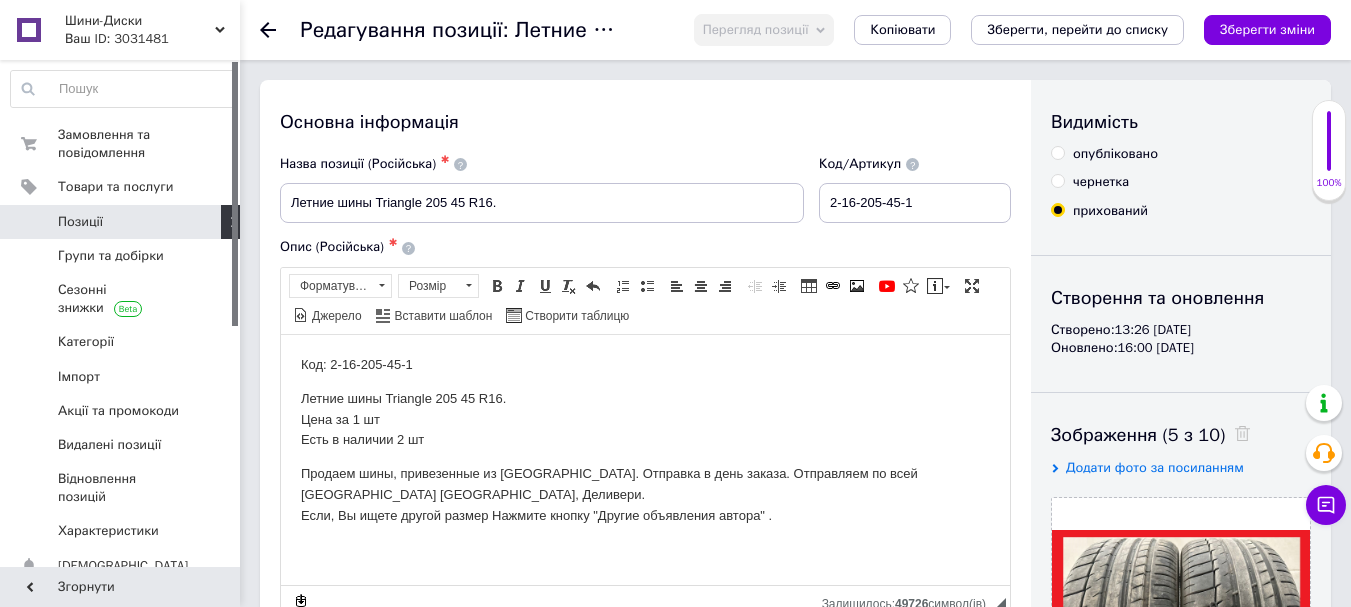click on "Перегляд позиції Зберегти та переглянути на сайті Зберегти та переглянути на маркетплейсі [DOMAIN_NAME] Копіювати Зберегти, перейти до списку Зберегти зміни" at bounding box center (1002, 30) 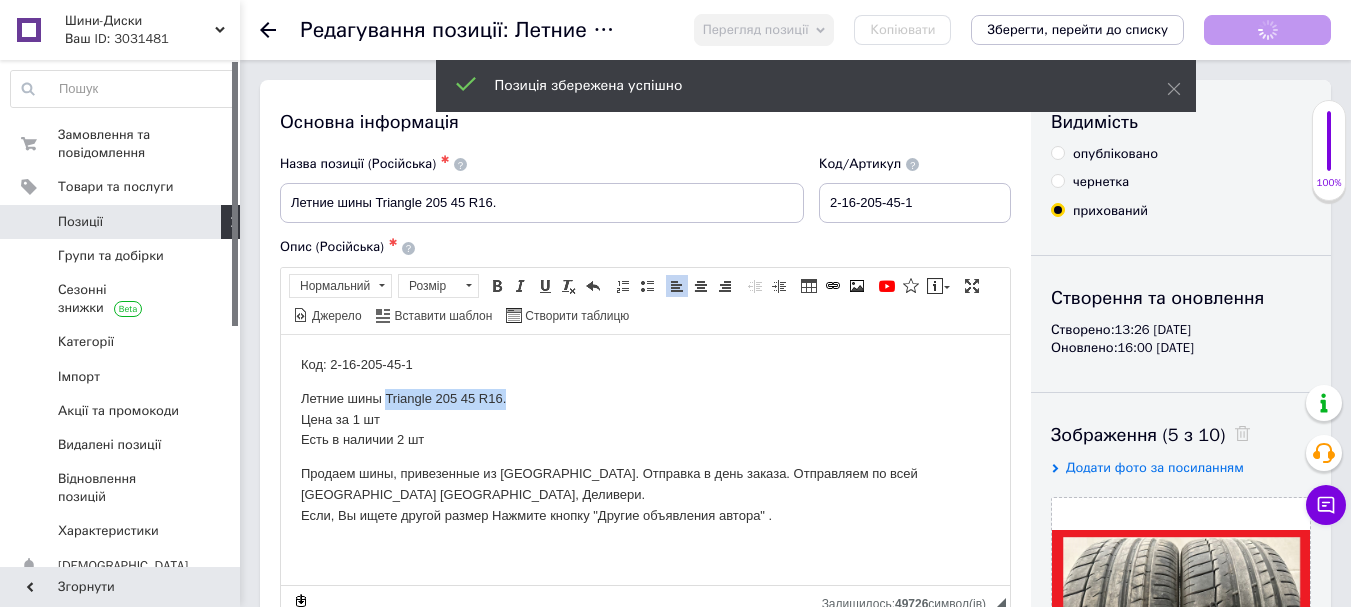 drag, startPoint x: 384, startPoint y: 390, endPoint x: 506, endPoint y: 387, distance: 122.03688 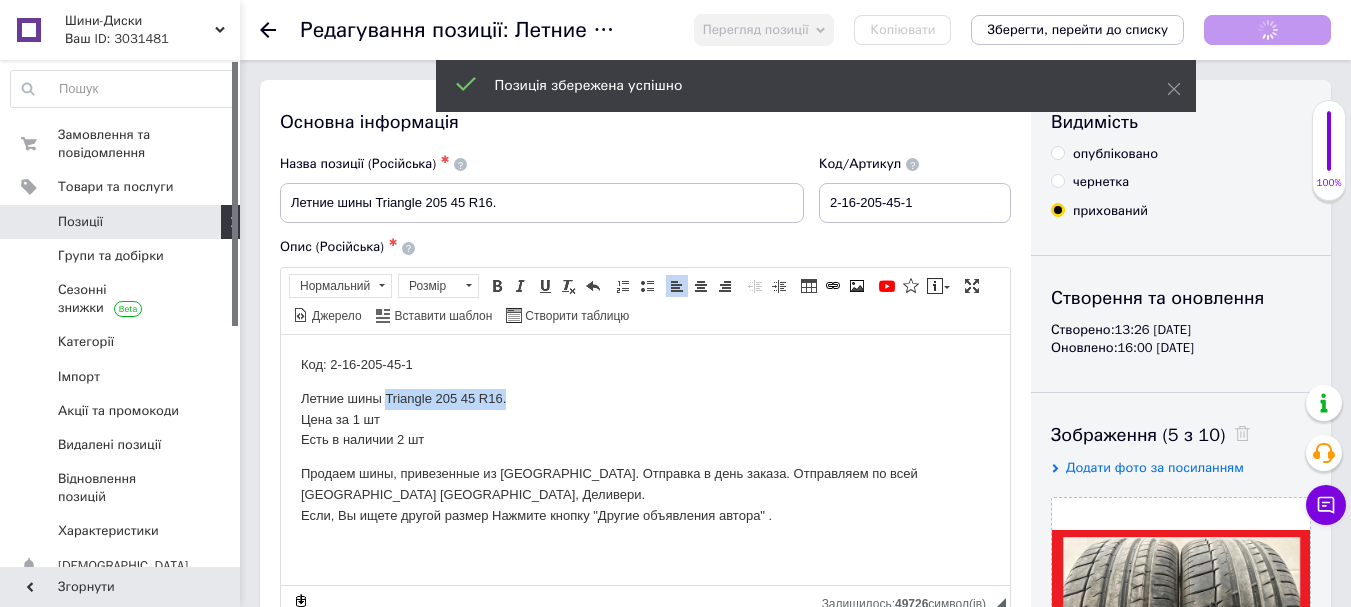 click on "Летние шины Triangle 205 45 R16. Цена за 1 шт Есть в наличии 2 шт" at bounding box center [645, 419] 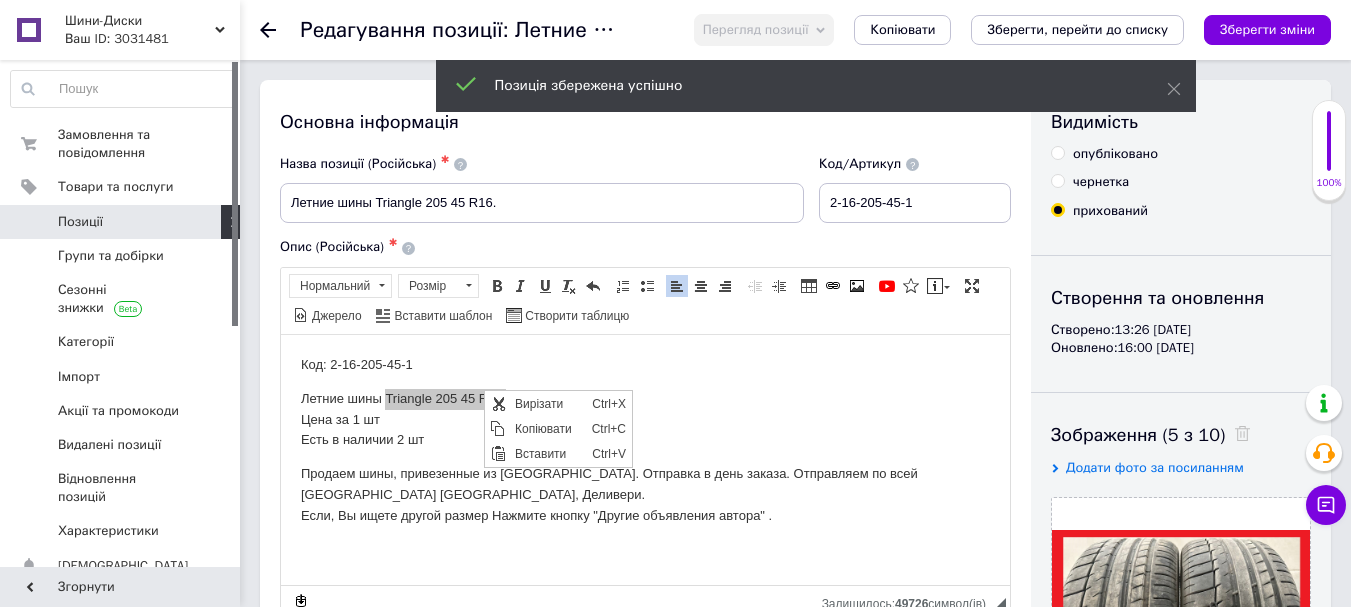 scroll, scrollTop: 0, scrollLeft: 0, axis: both 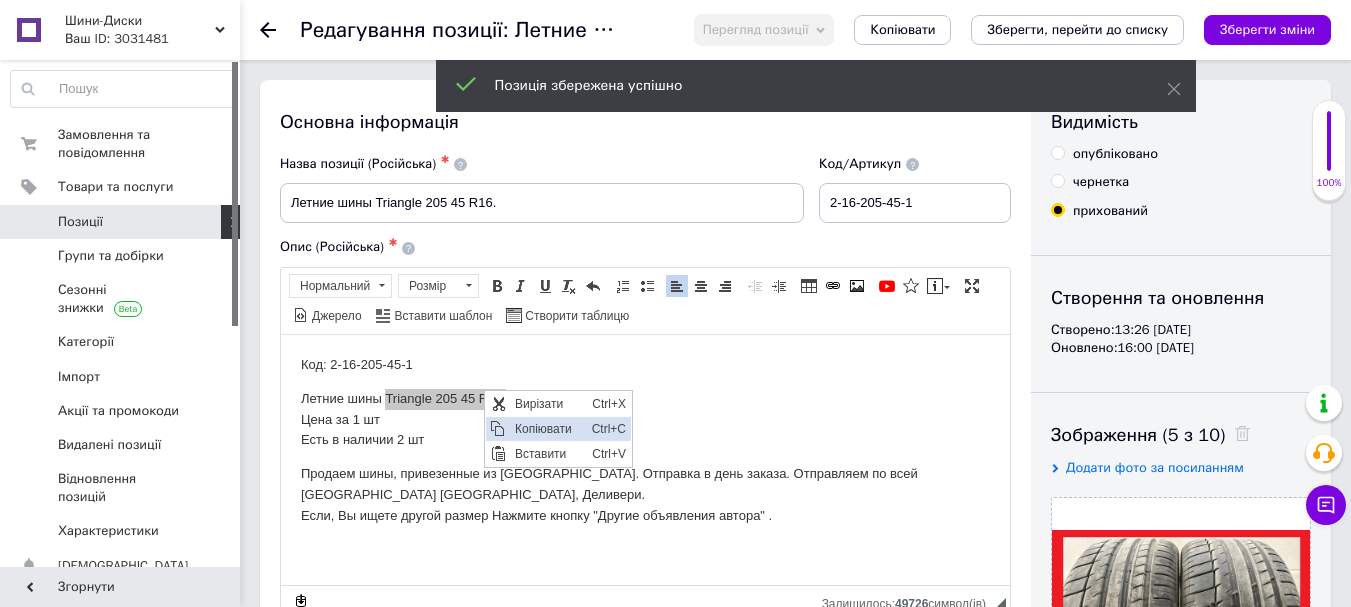 drag, startPoint x: 525, startPoint y: 420, endPoint x: 607, endPoint y: 420, distance: 82 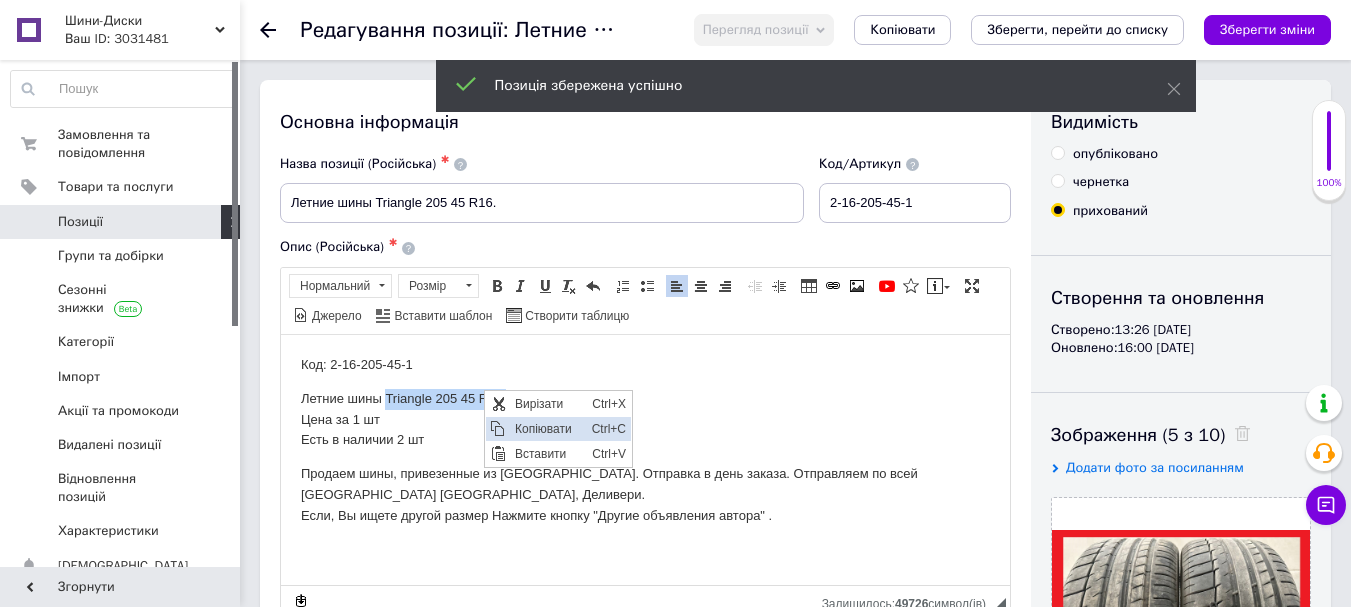 copy on "Triangle 205 45 R16." 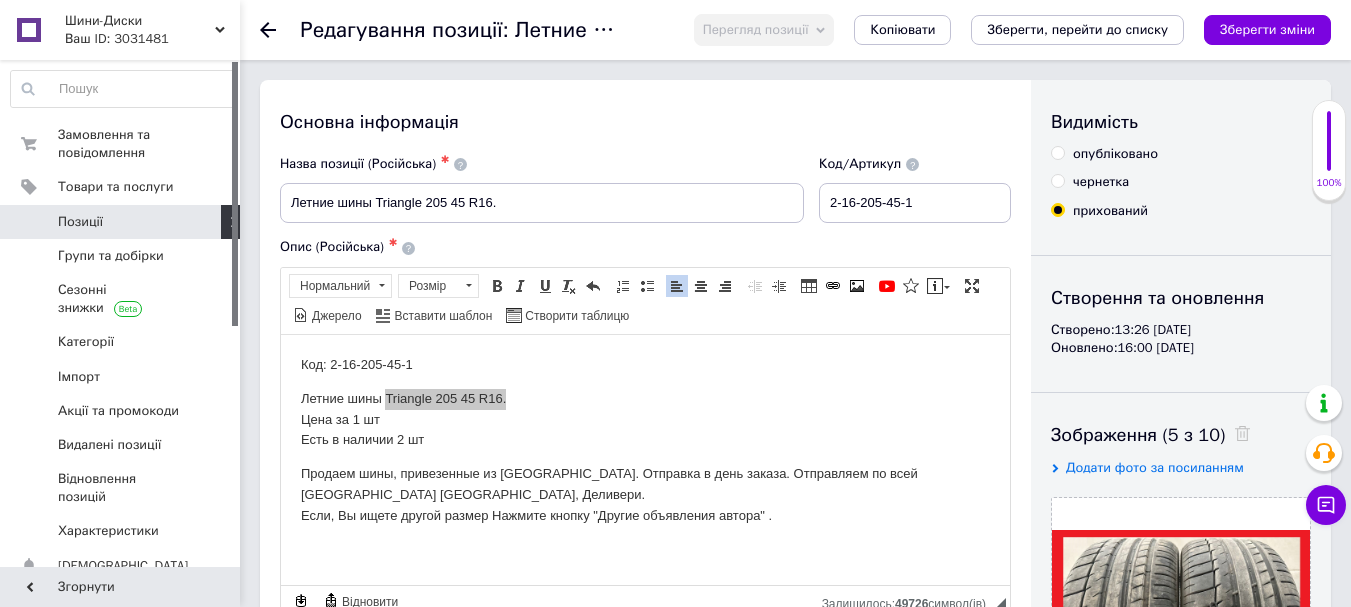 drag, startPoint x: 1266, startPoint y: 26, endPoint x: 388, endPoint y: 116, distance: 882.6007 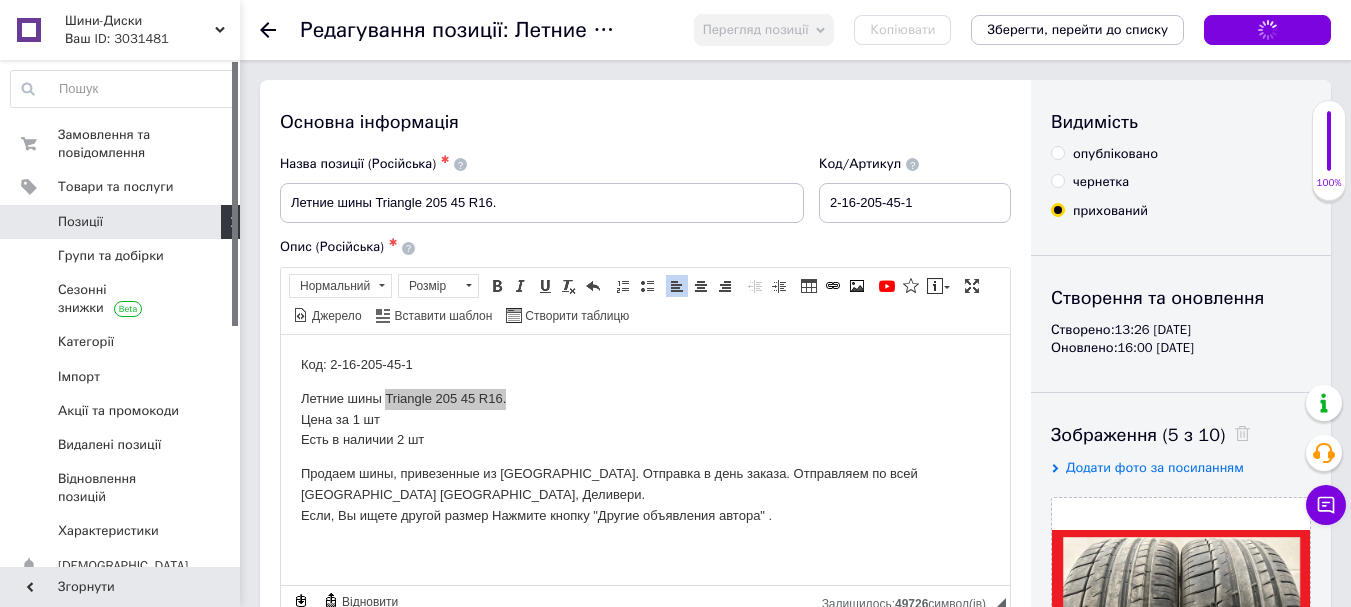 click on "Позиції" at bounding box center [123, 222] 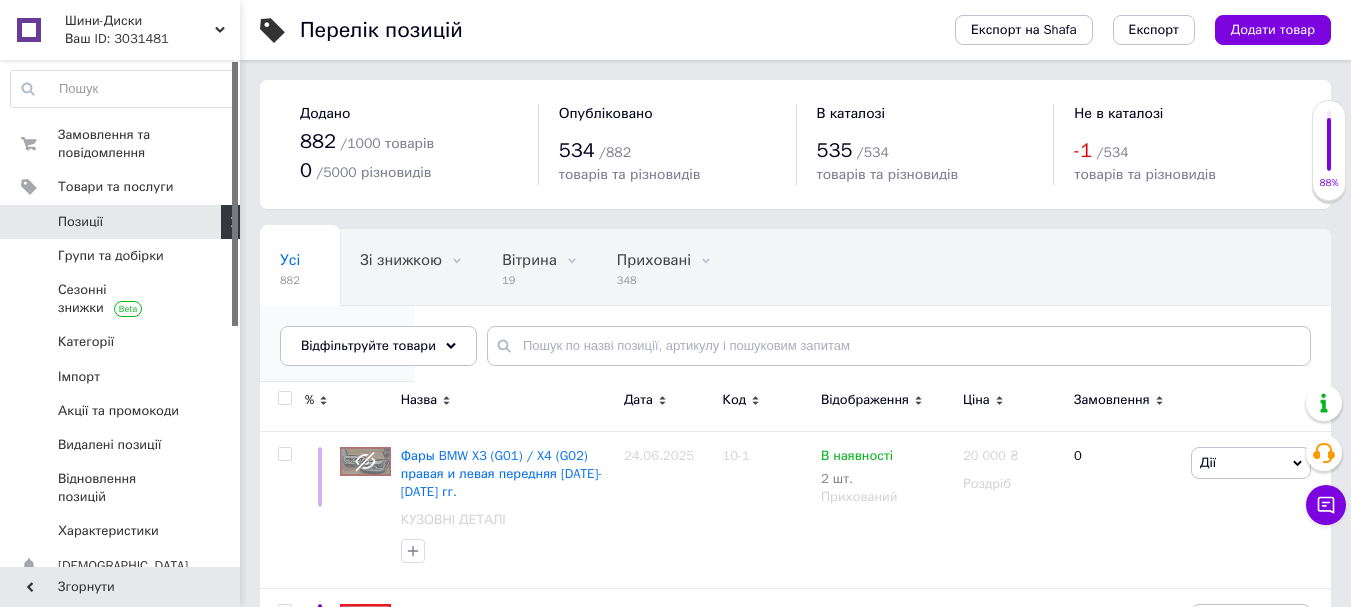 click on "534" at bounding box center (327, 356) 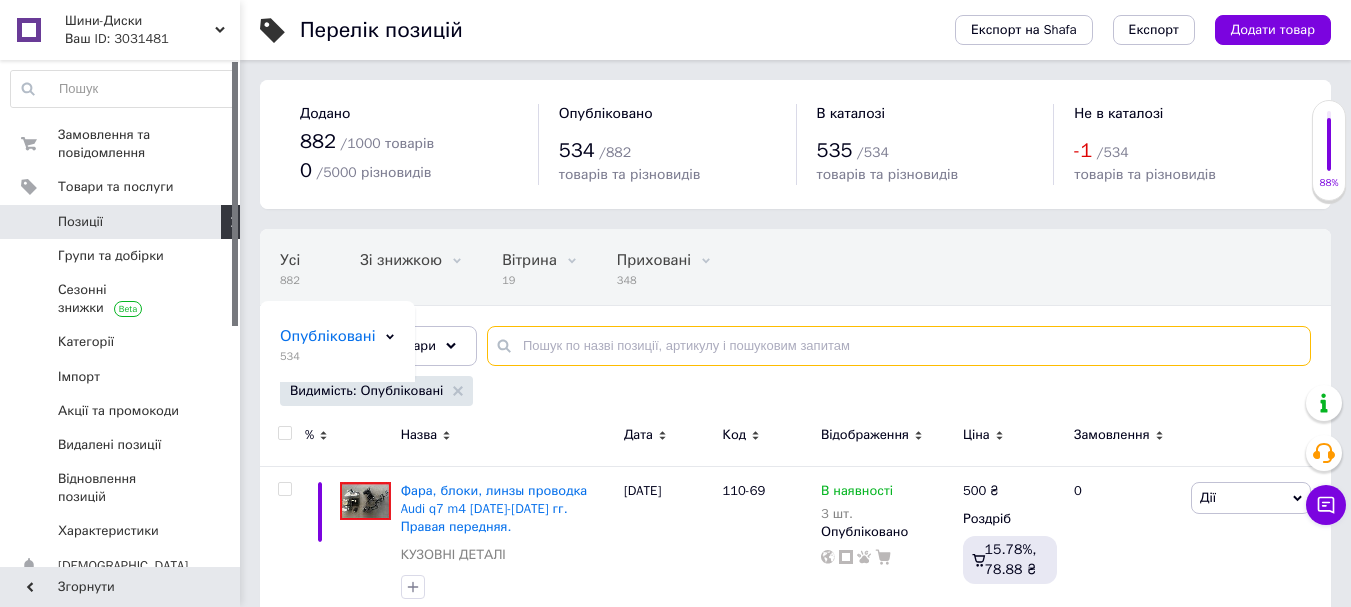 click at bounding box center [899, 346] 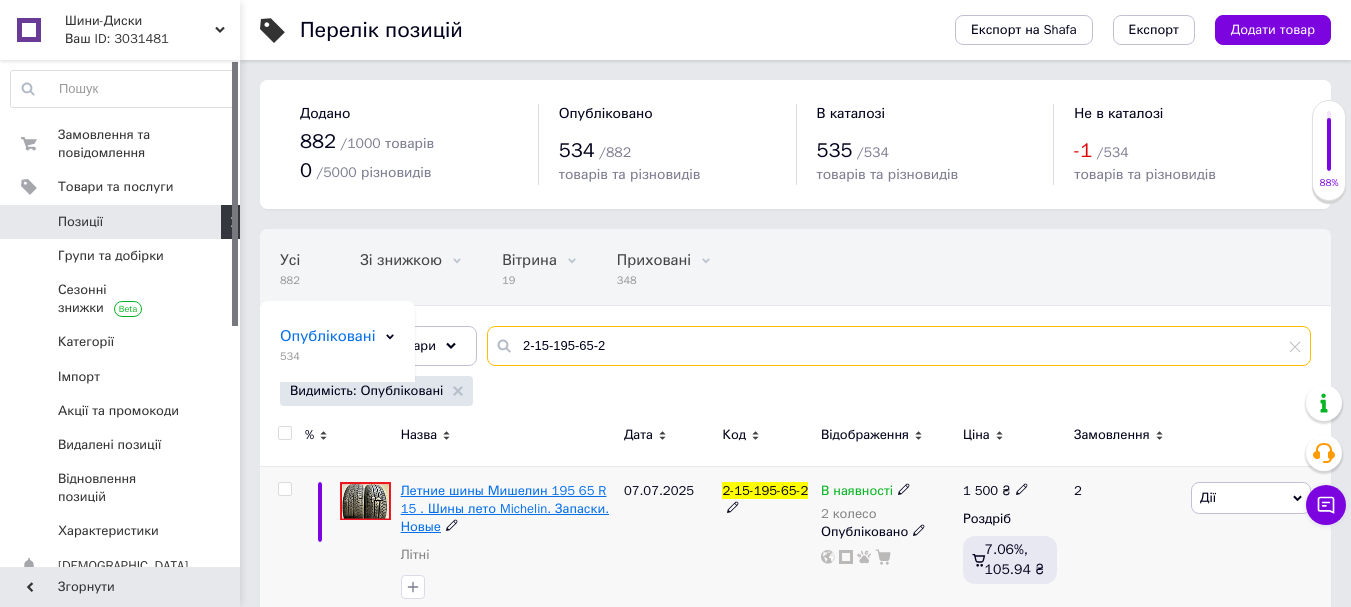 type on "2-15-195-65-2" 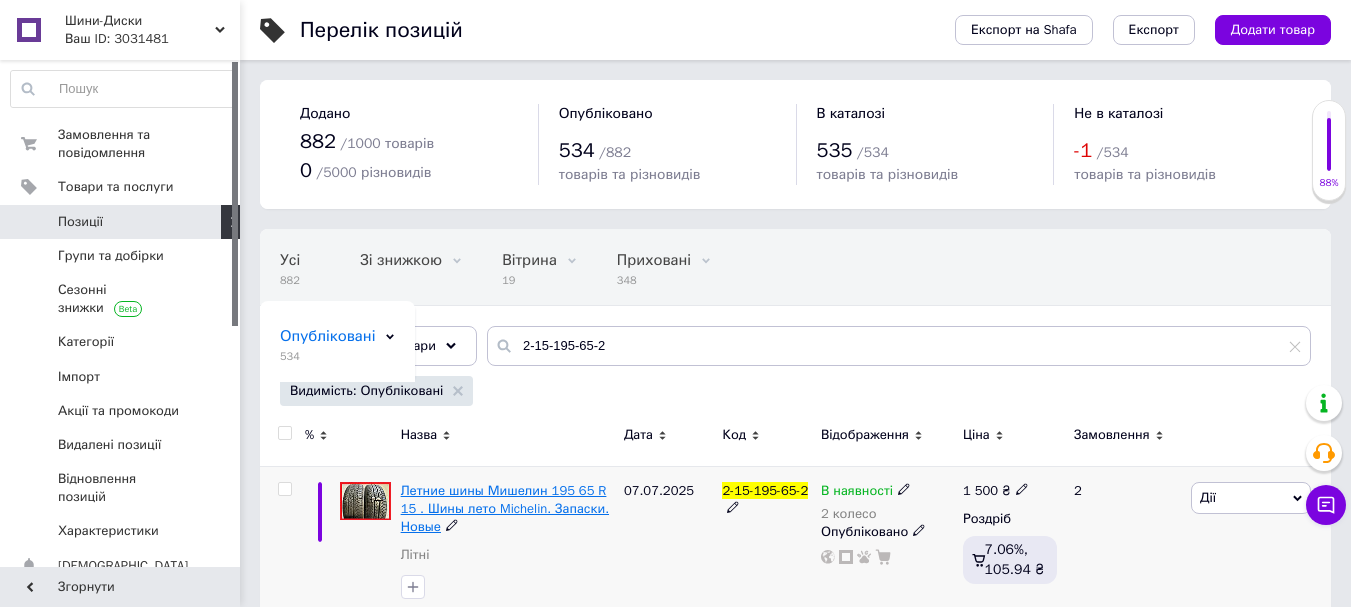 click on "Летние шины Мишелин 195 65 R 15 . Шины лето Michelin. Запаски. Новые" at bounding box center (505, 508) 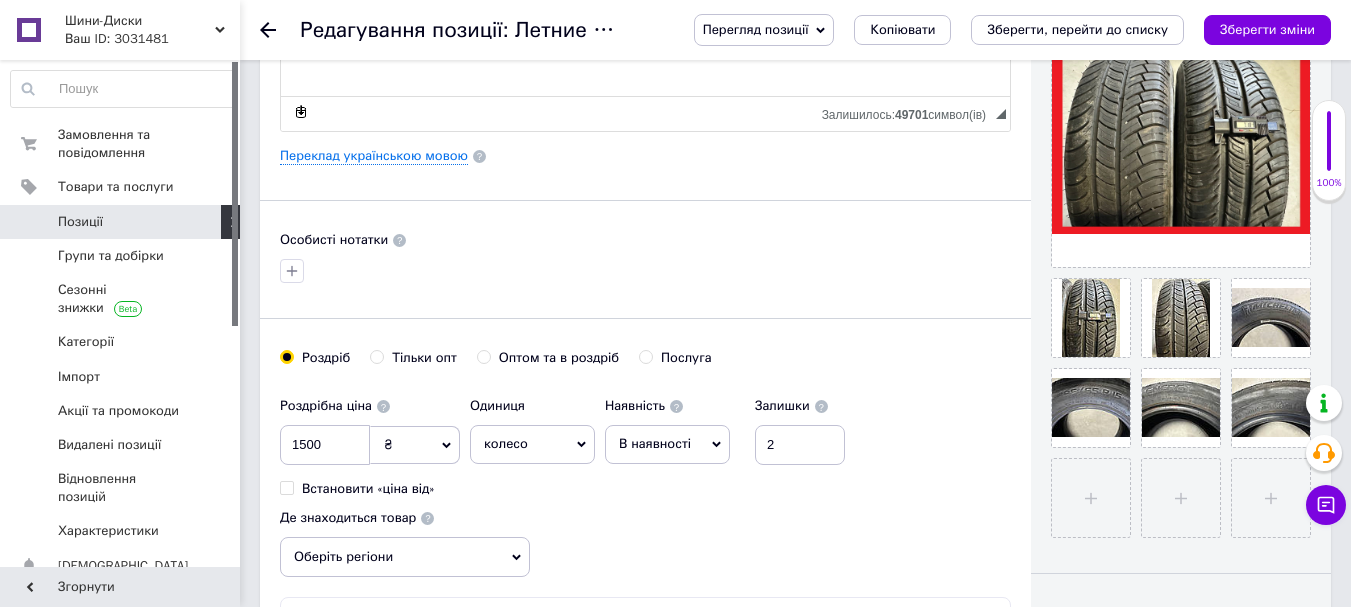 scroll, scrollTop: 500, scrollLeft: 0, axis: vertical 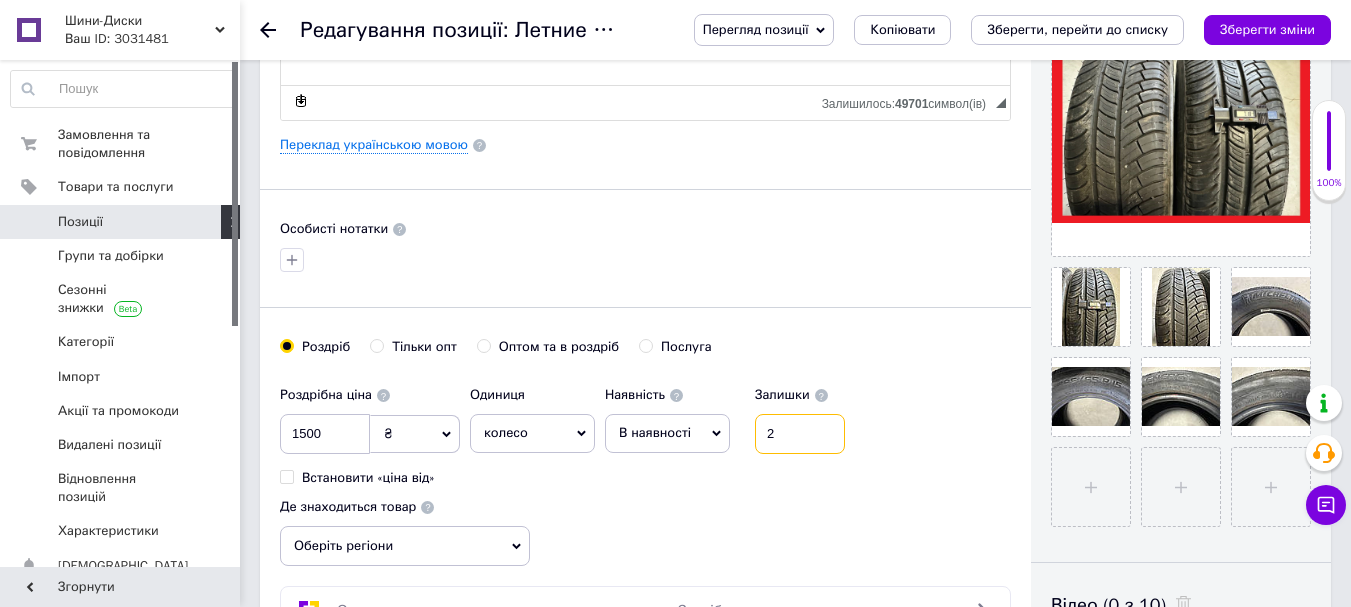 click on "2" at bounding box center [800, 434] 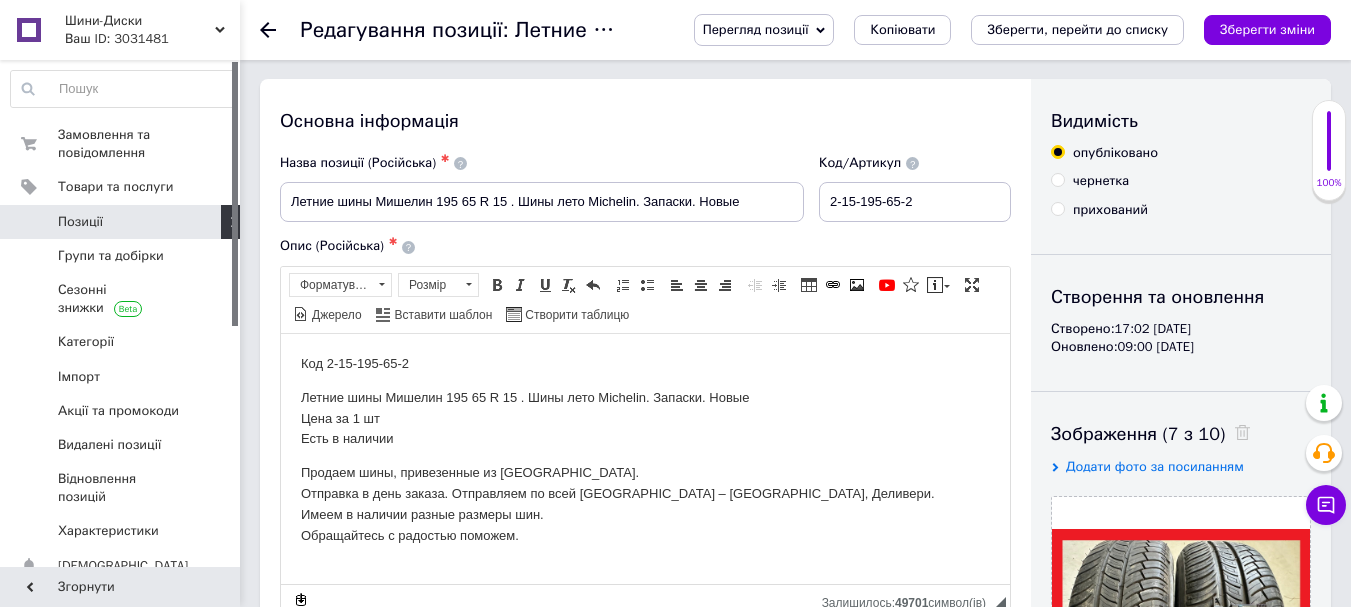 scroll, scrollTop: 0, scrollLeft: 0, axis: both 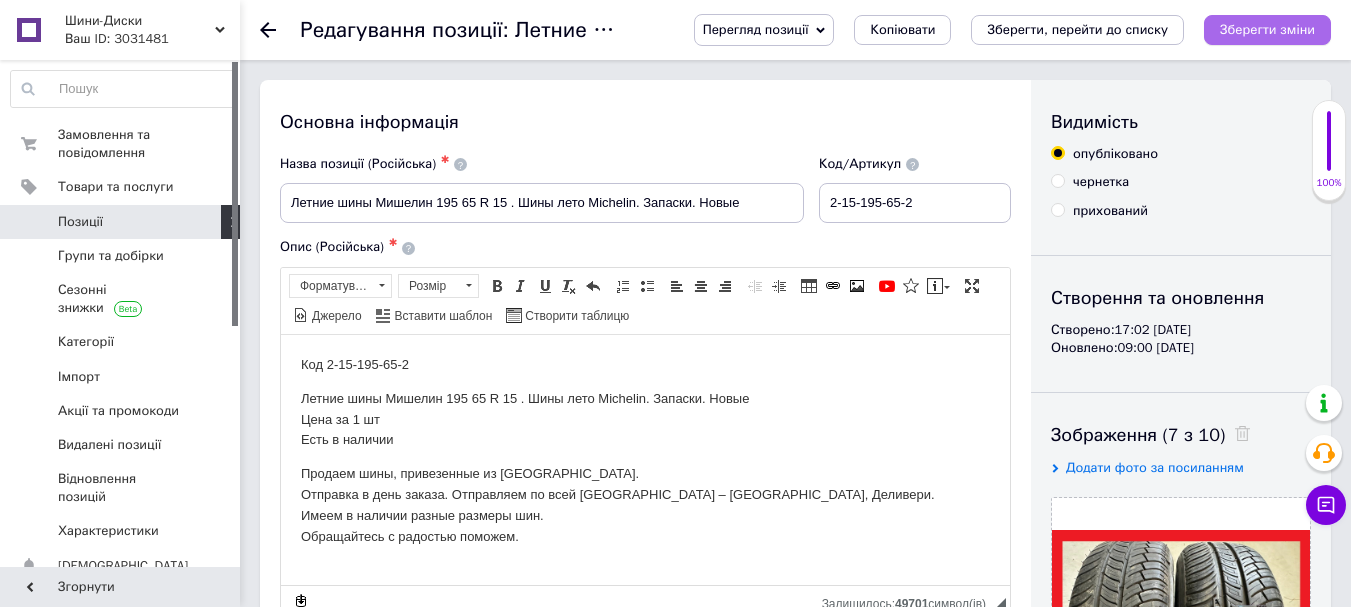 type on "1" 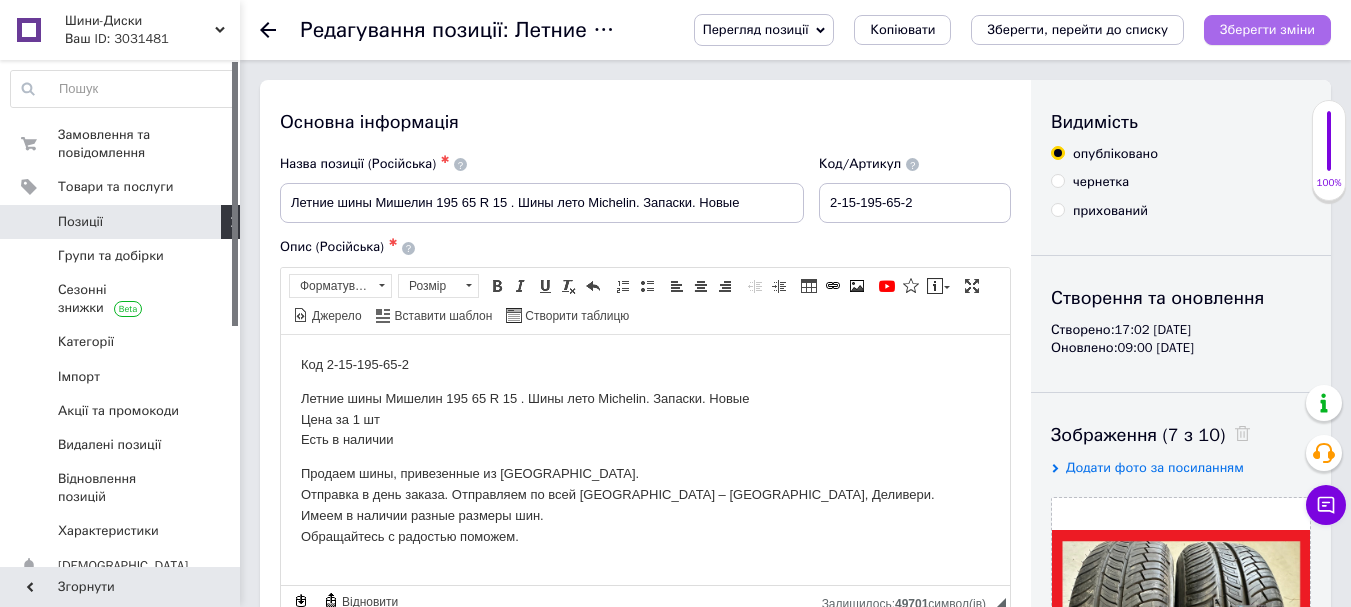 click on "Зберегти зміни" at bounding box center [1267, 29] 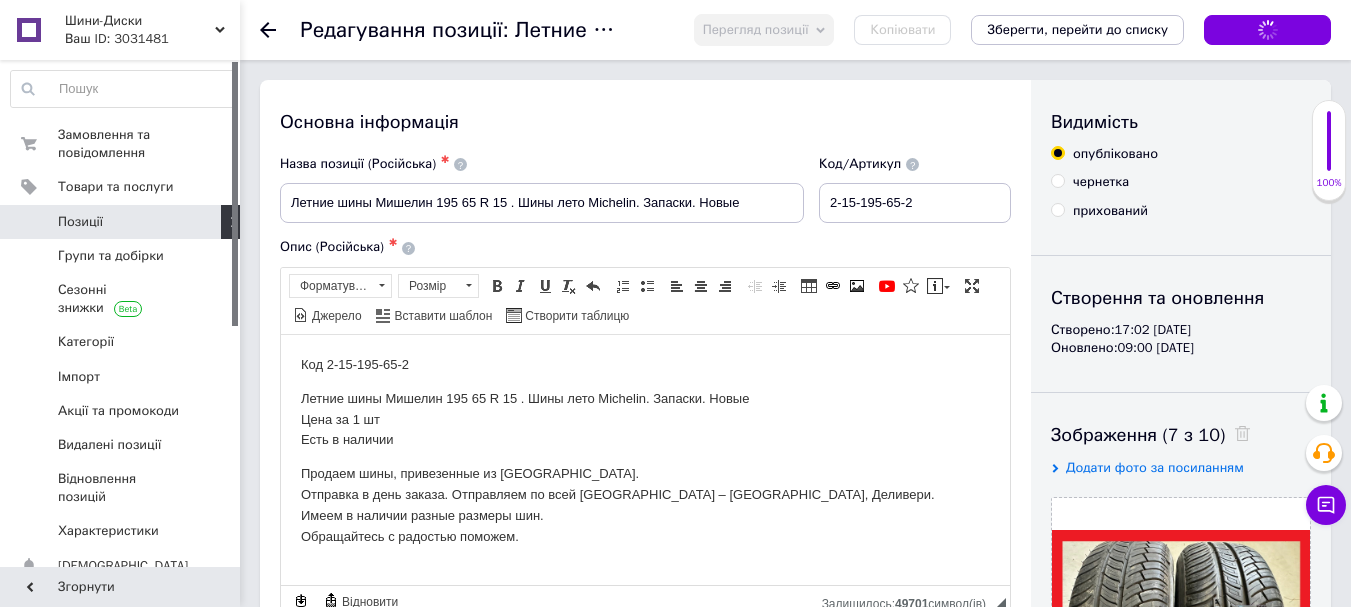 click on "Позиції" at bounding box center (121, 222) 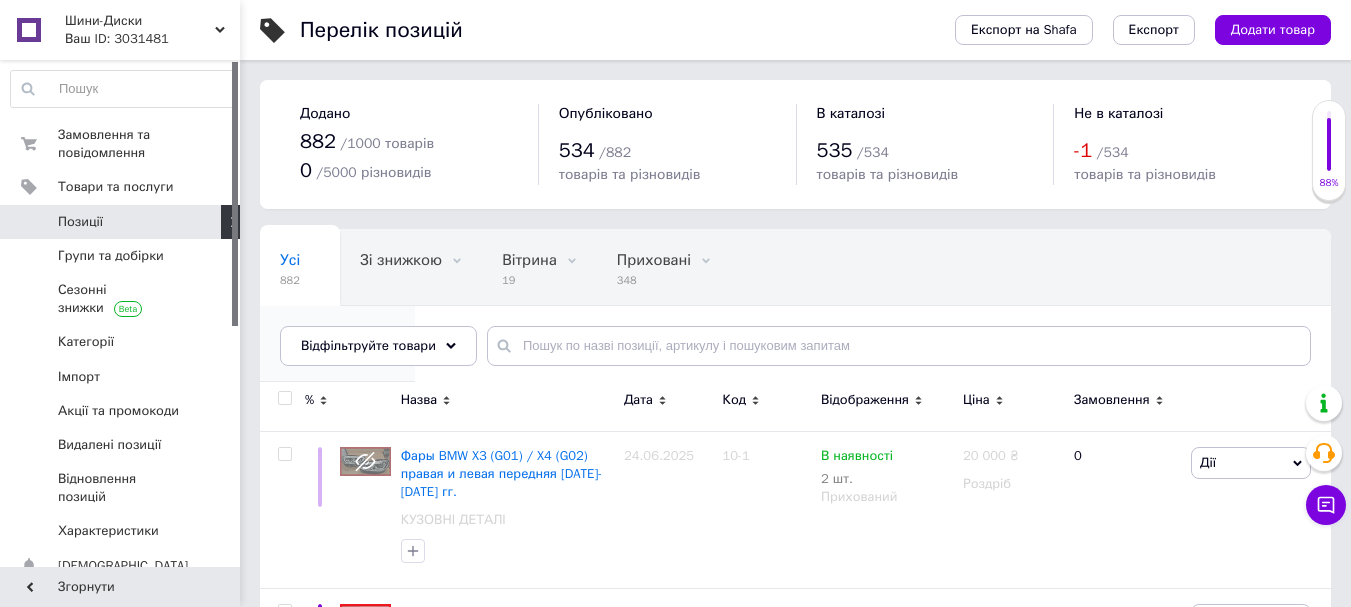click on "Опубліковані" at bounding box center [327, 336] 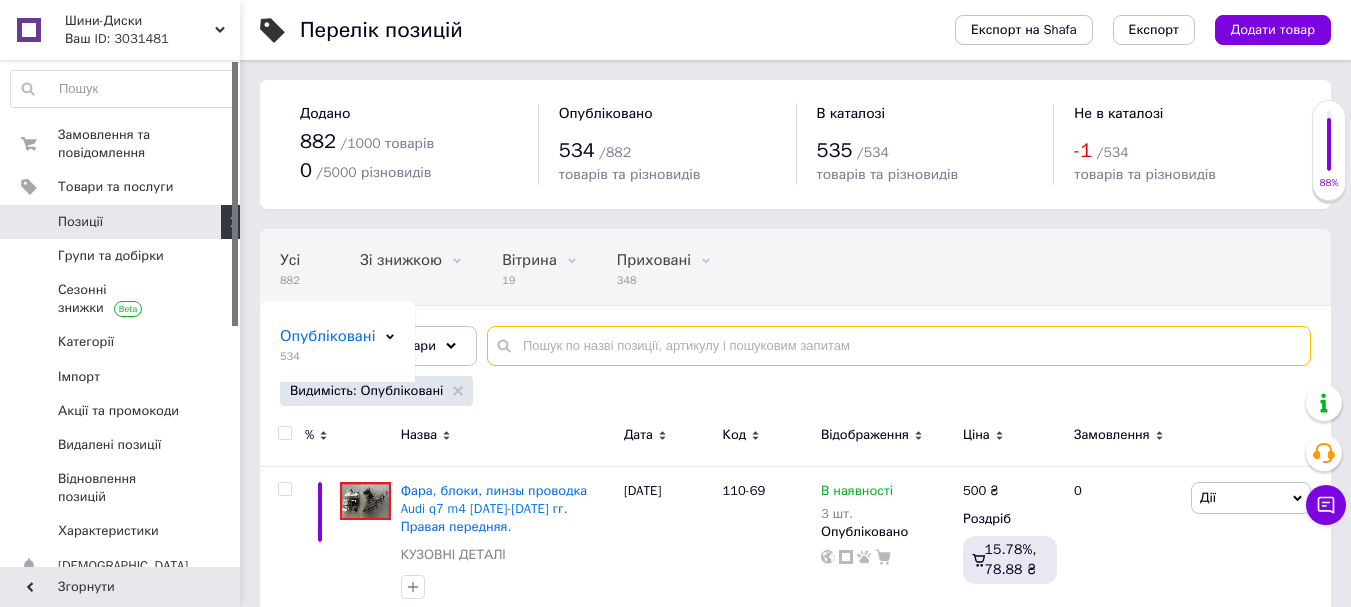 click at bounding box center [899, 346] 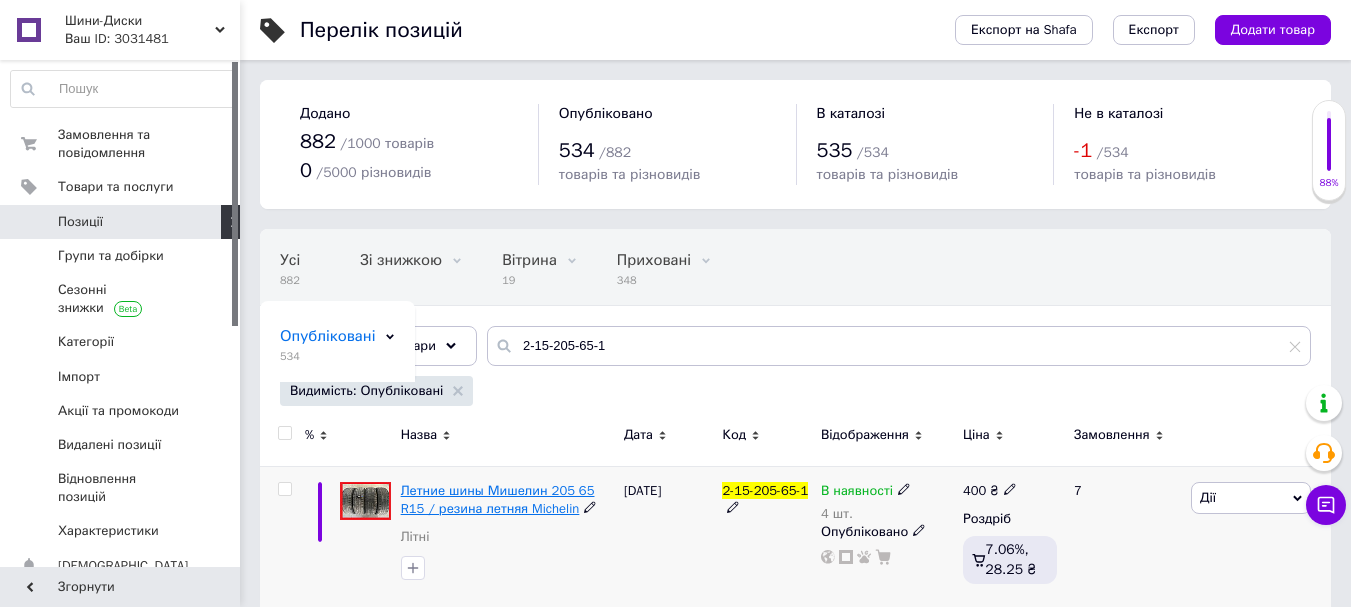 click on "Летние шины Мишелин 205 65 R15 / резина летняя Michelin" at bounding box center [498, 499] 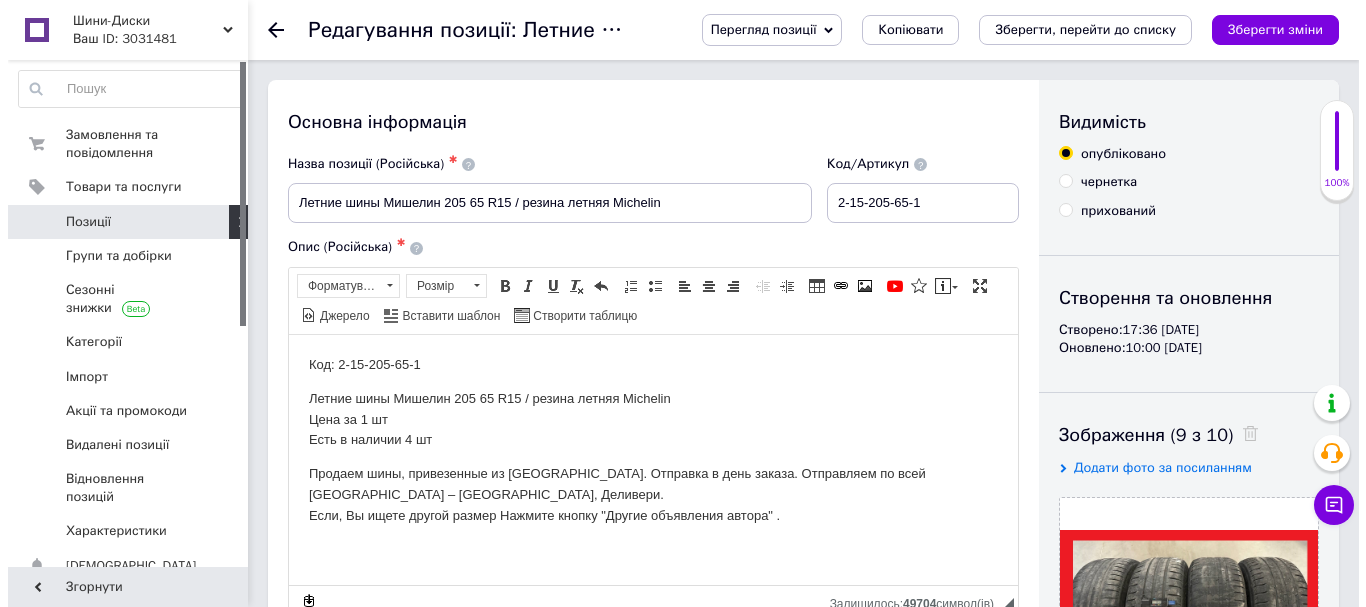 scroll, scrollTop: 200, scrollLeft: 0, axis: vertical 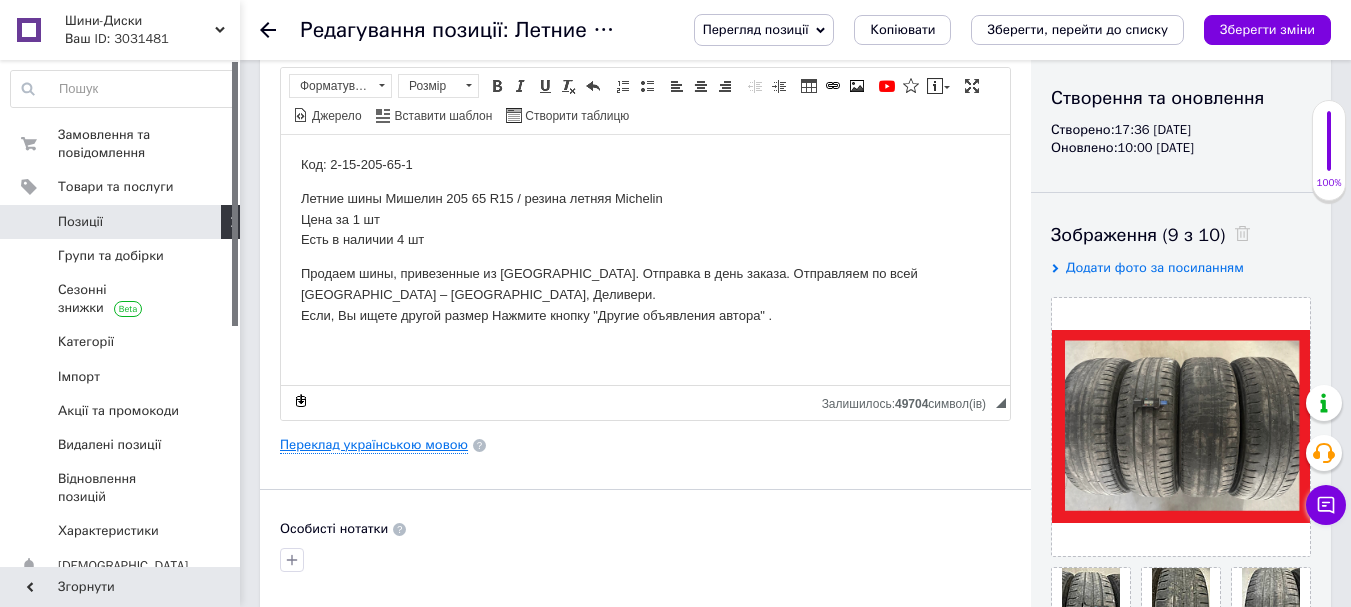click on "Переклад українською мовою" at bounding box center [374, 445] 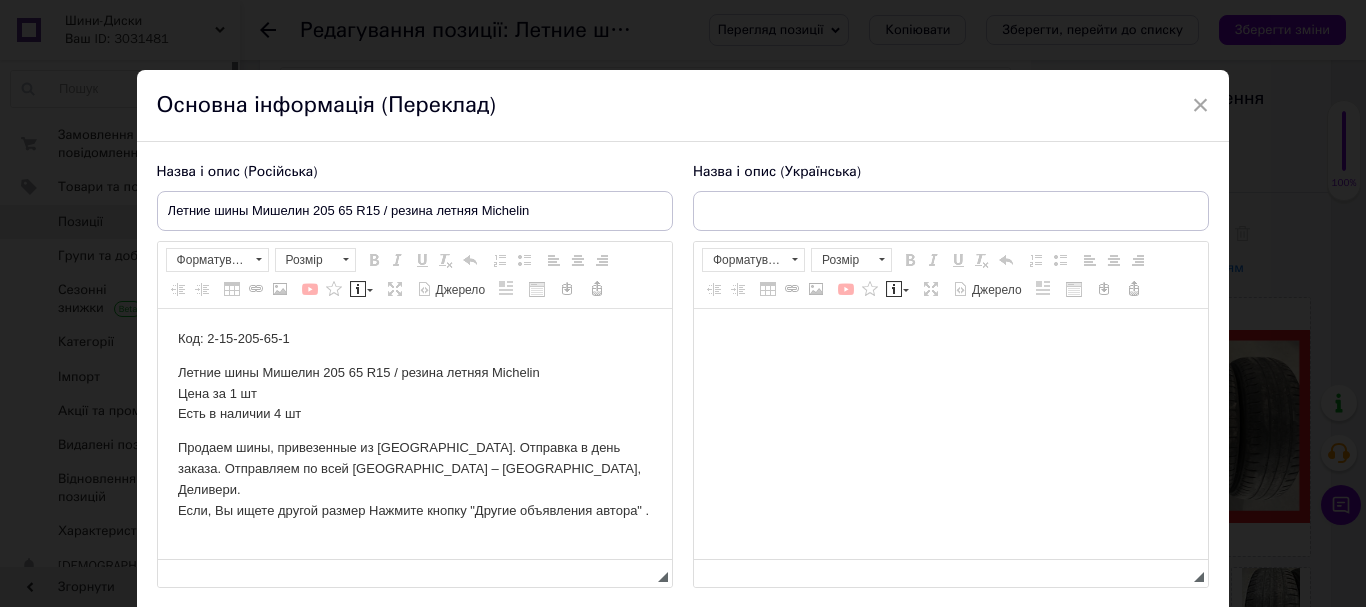 scroll, scrollTop: 0, scrollLeft: 0, axis: both 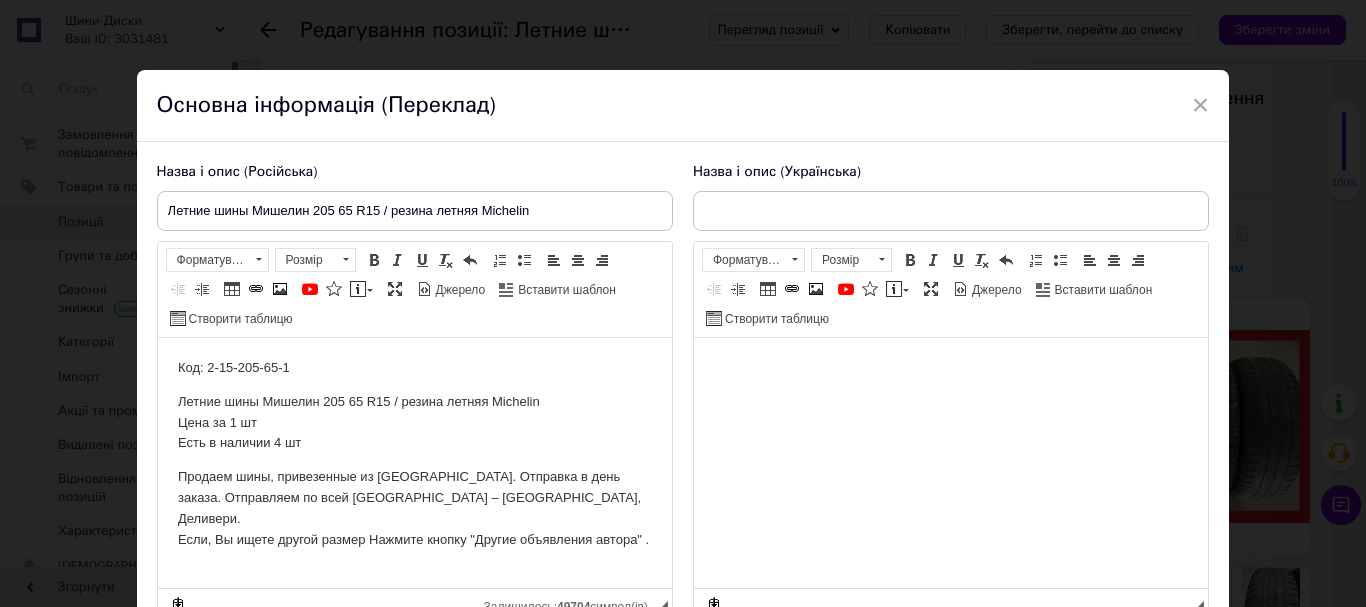 type on "[PERSON_NAME]  205 65 R15  / резина летняя Michelin" 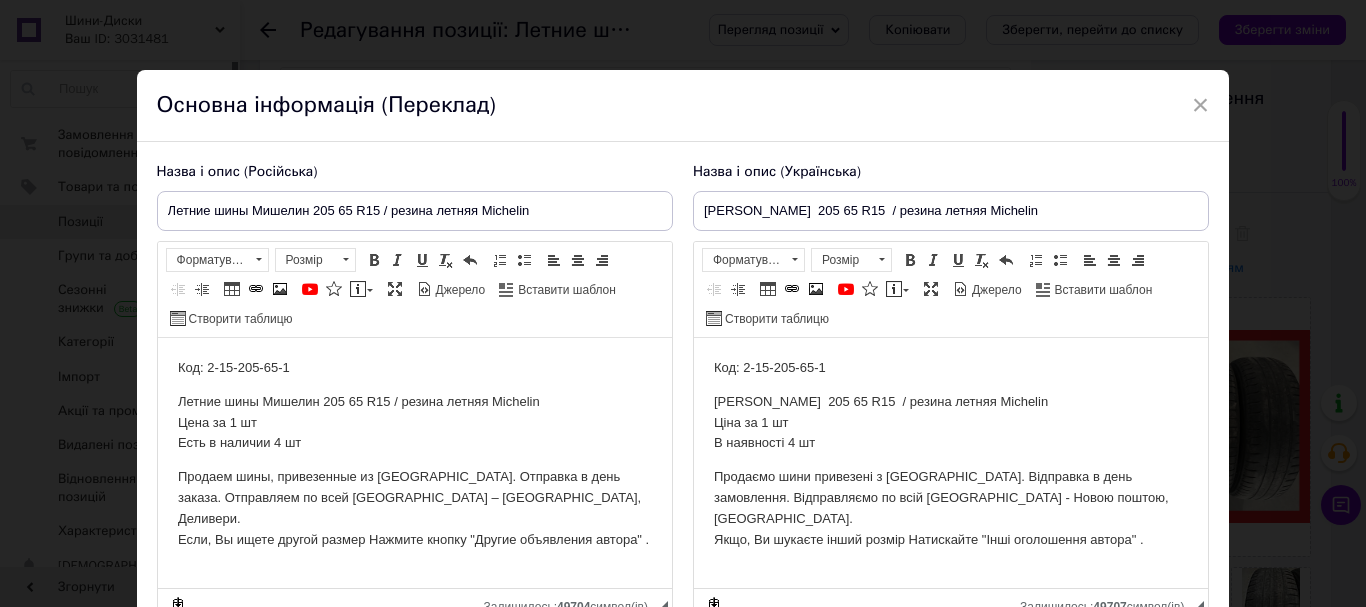 click on "Летние шины Мишелин 205 65 R15 / резина летняя Michelin Цена за 1 шт Есть в наличии 4 шт" at bounding box center (414, 423) 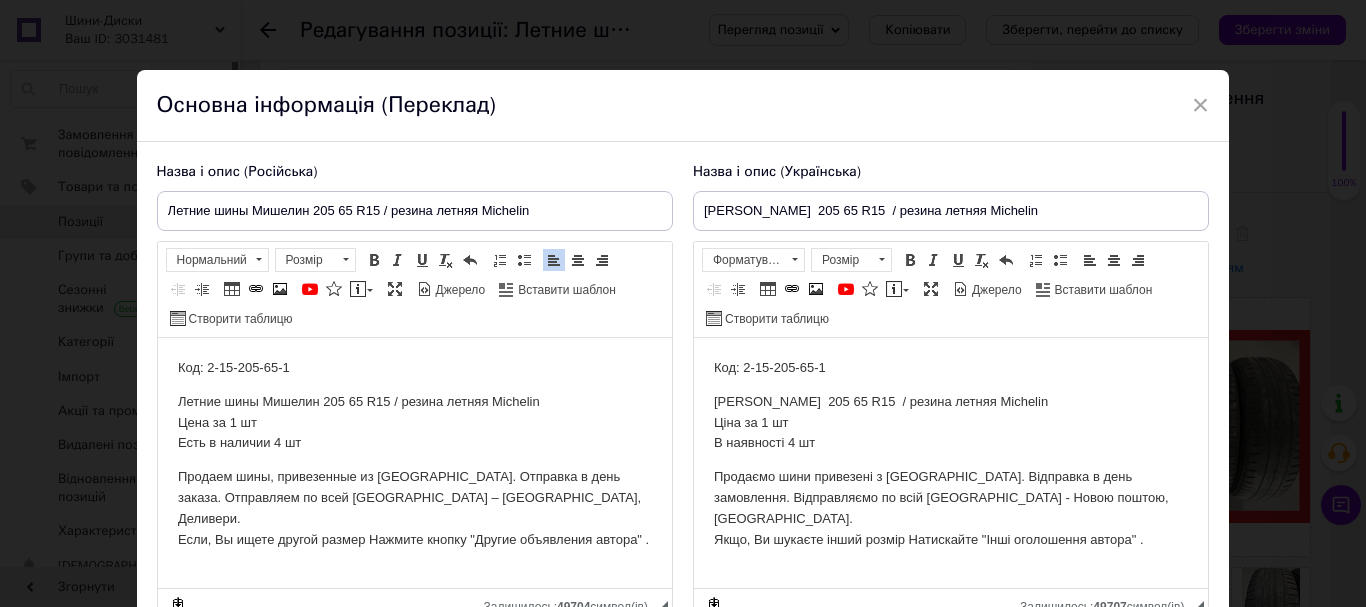 type 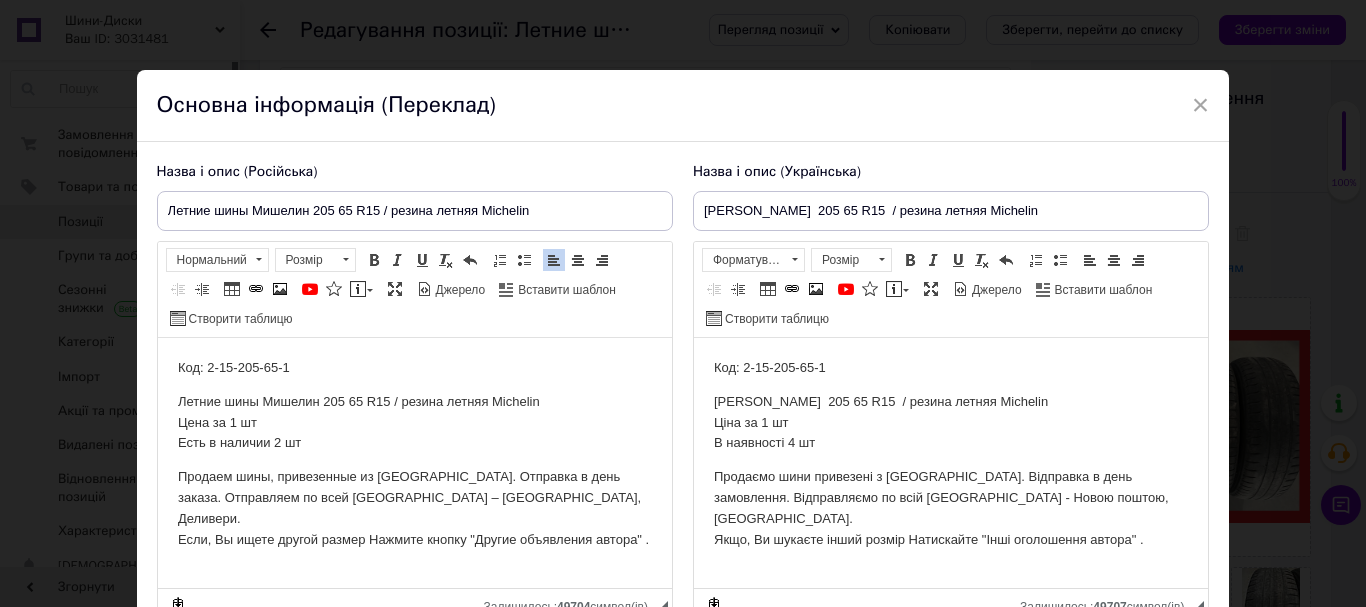 click on "Літні шини Мішелін  205 65 R15  / резина летняя Michelin Ціна за 1 шт В наявності 4 шт" at bounding box center (950, 423) 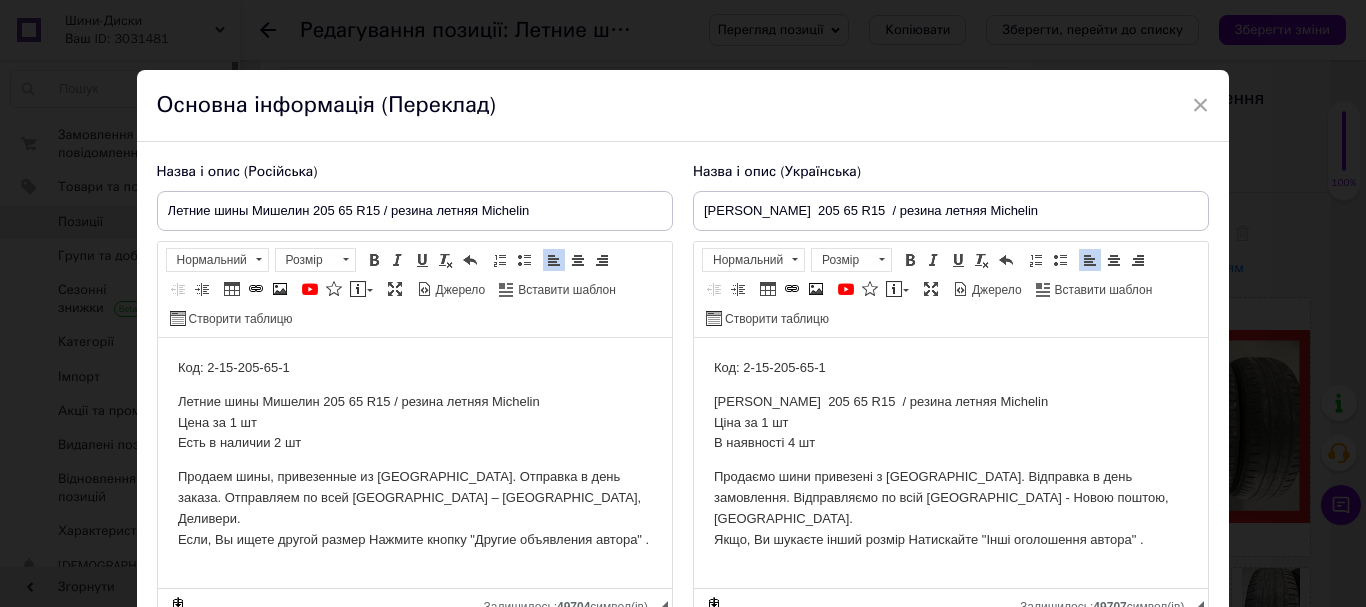 type 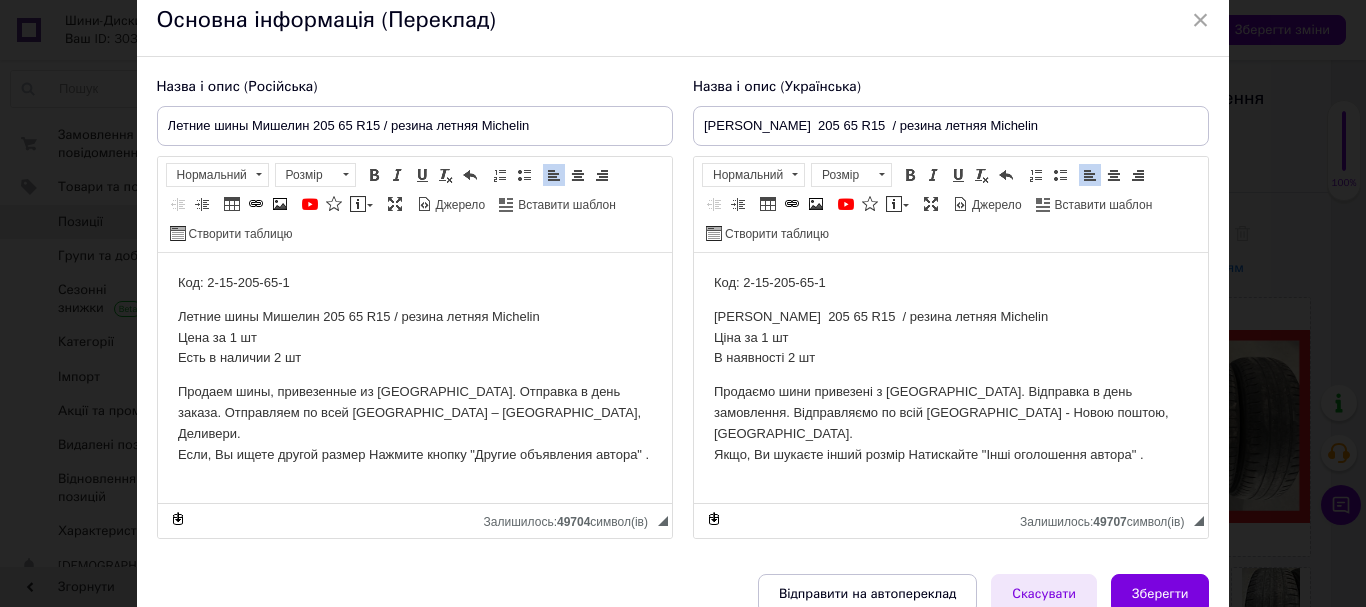scroll, scrollTop: 182, scrollLeft: 0, axis: vertical 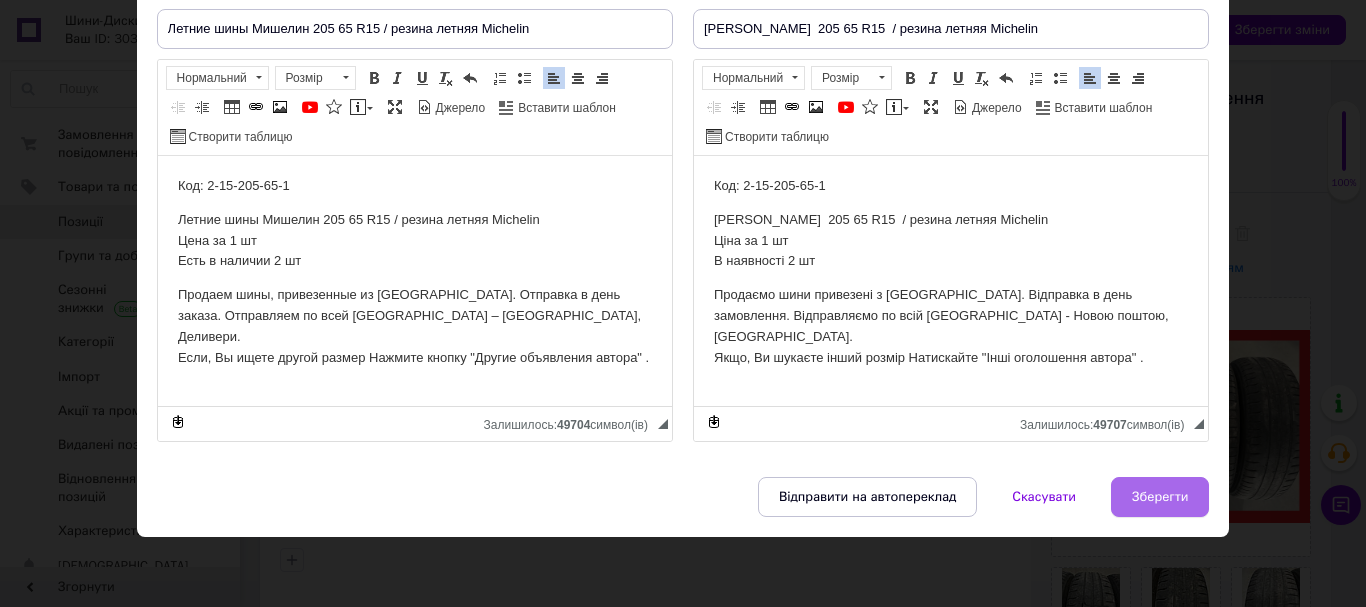 click on "Зберегти" at bounding box center (1160, 497) 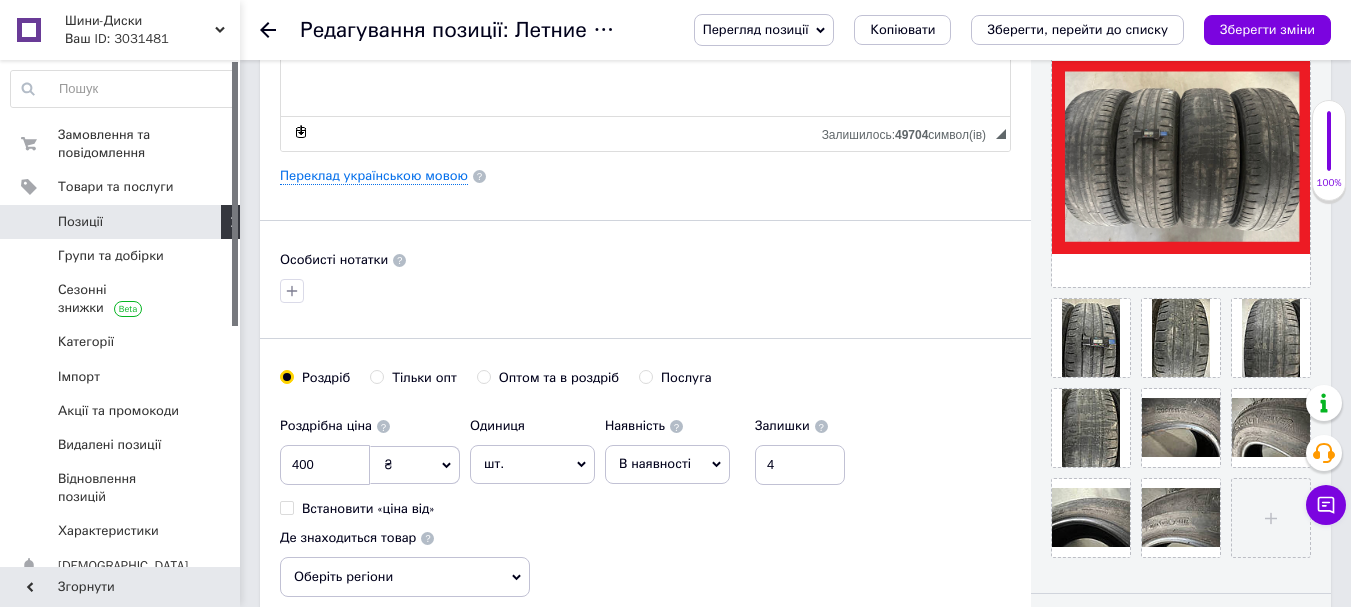 scroll, scrollTop: 500, scrollLeft: 0, axis: vertical 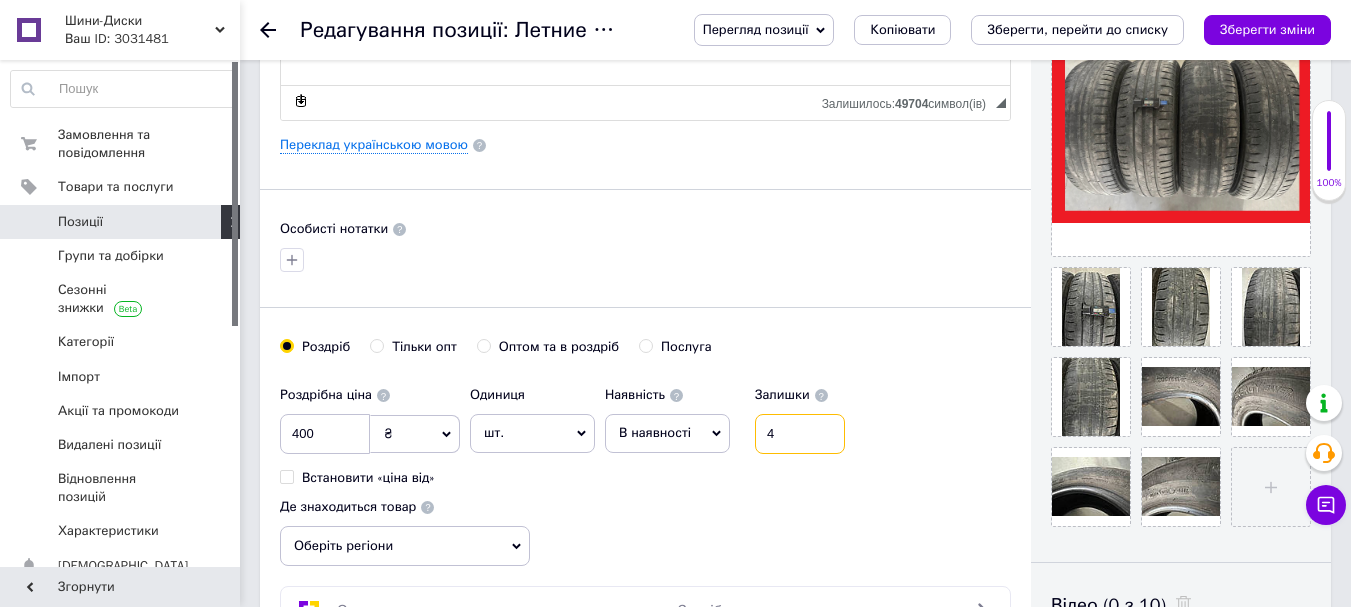 click on "4" at bounding box center [800, 434] 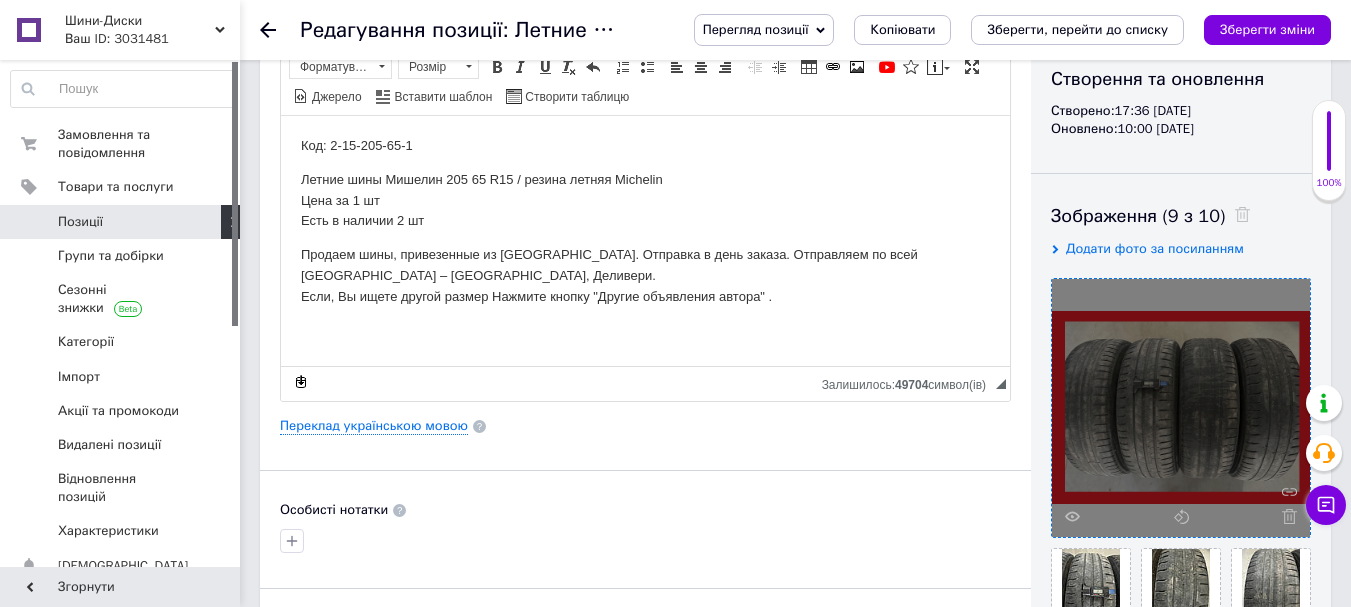 scroll, scrollTop: 200, scrollLeft: 0, axis: vertical 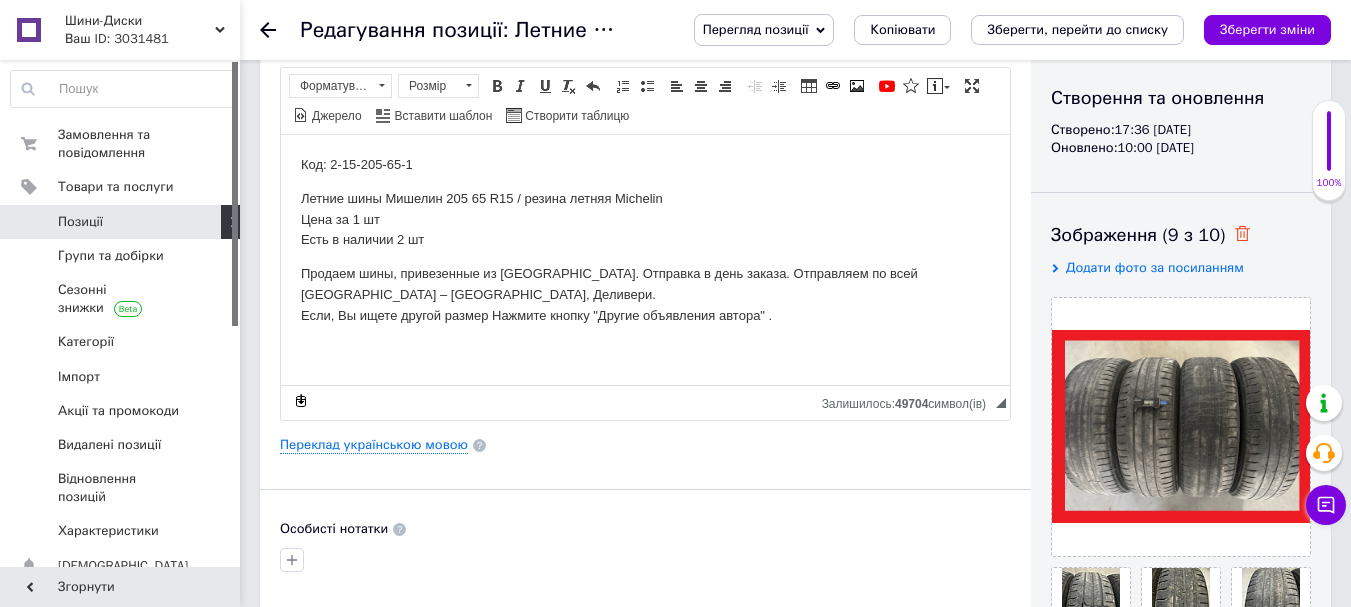 type on "2" 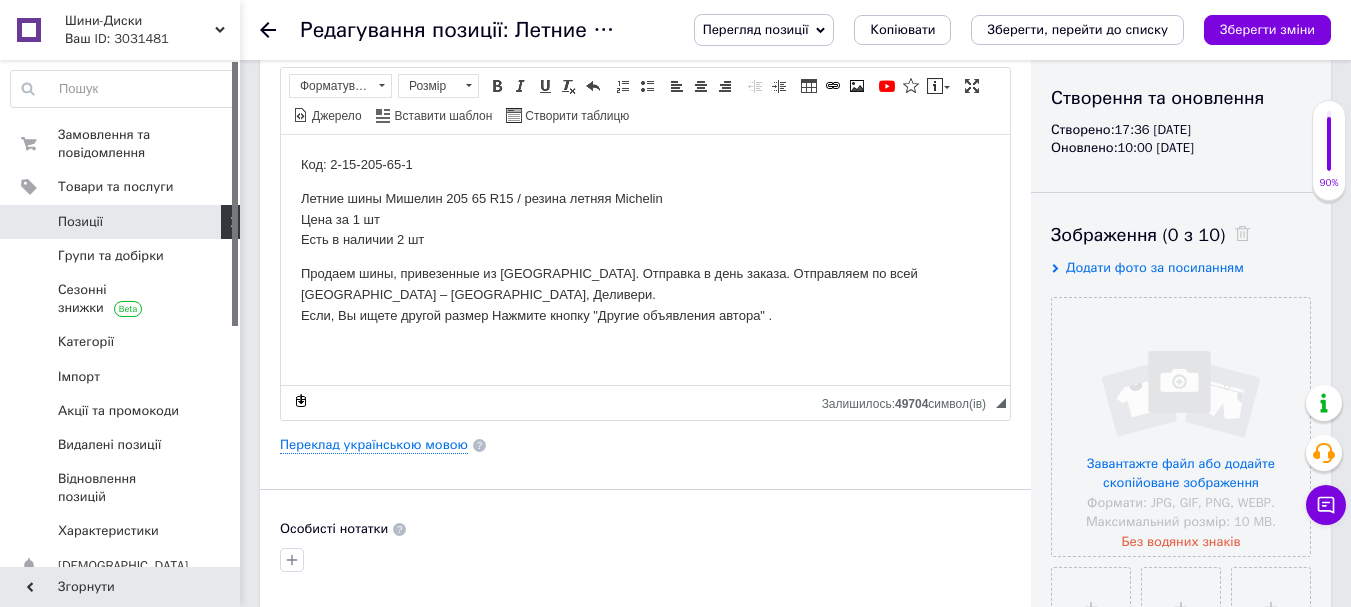 click on "Зображення (0 з 10) Додати фото за посиланням Завантажте файл або додайте скопійоване зображення Формати: JPG, GIF, PNG, WEBP. Максимальний розмір: 10 MB. Без водяних знаків" at bounding box center (1181, 524) 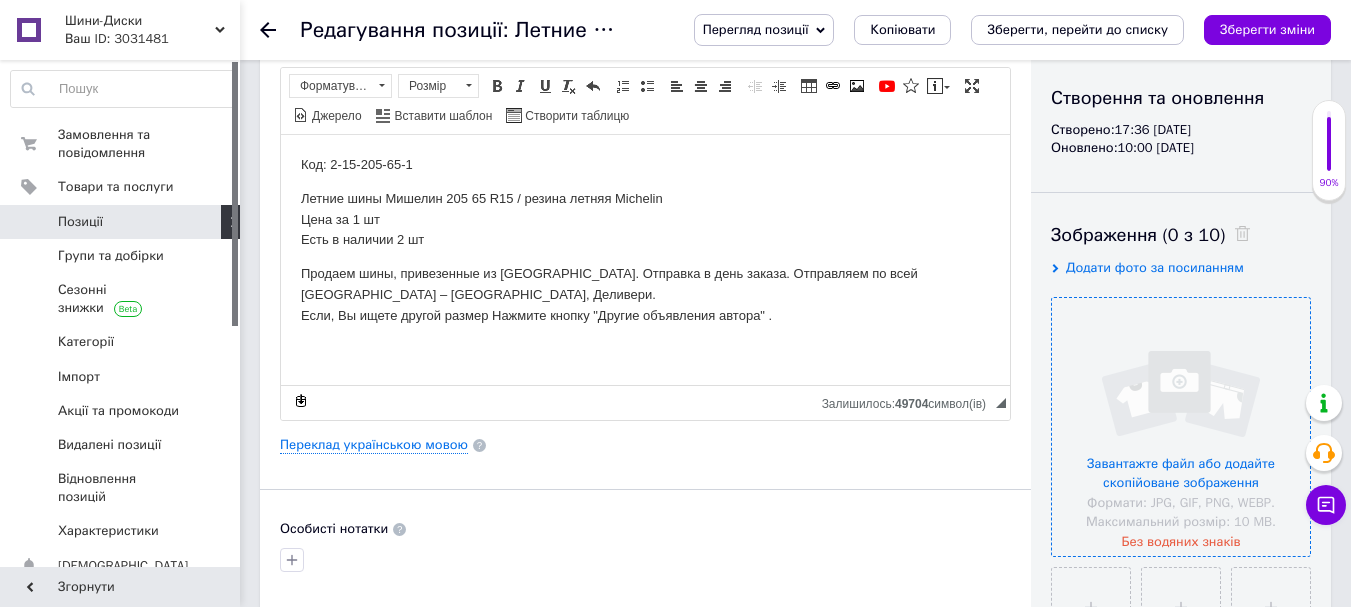 click at bounding box center (1181, 427) 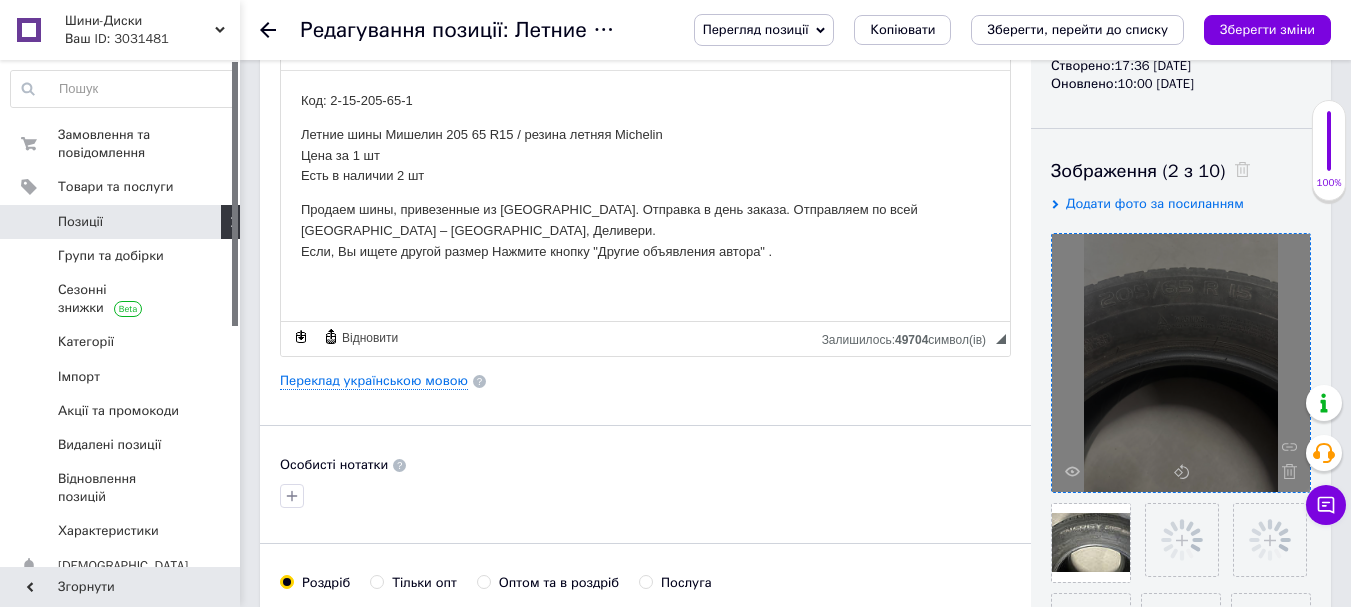 scroll, scrollTop: 400, scrollLeft: 0, axis: vertical 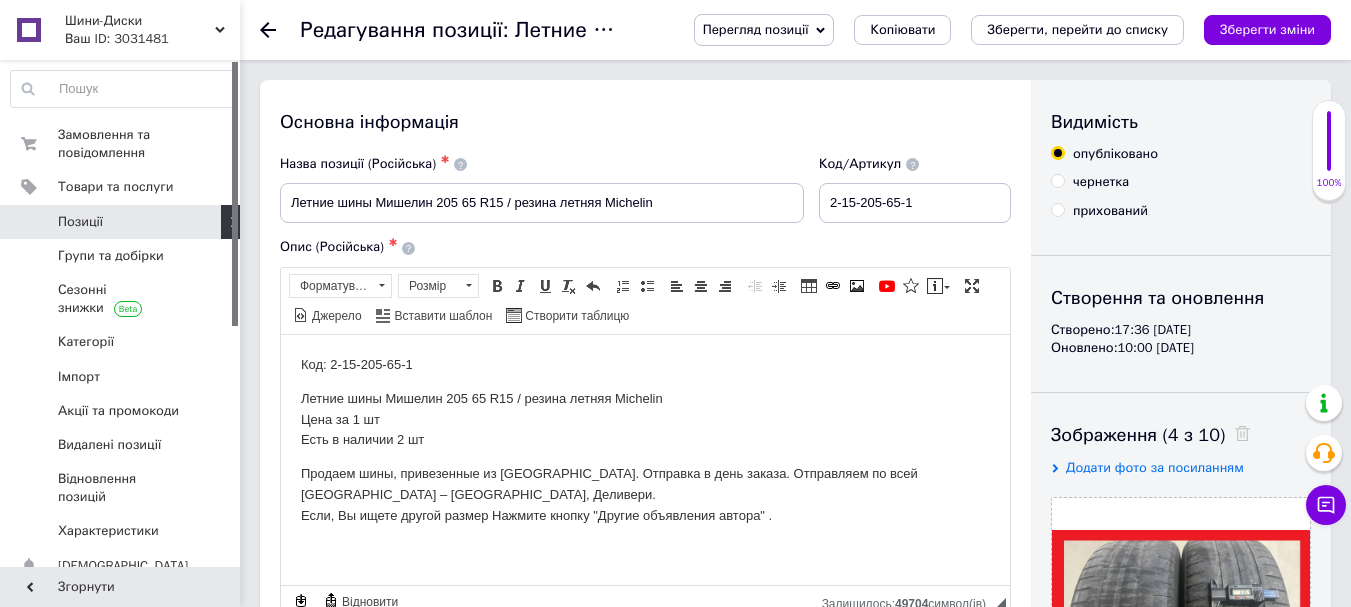 click on "Зберегти зміни" at bounding box center [1267, 30] 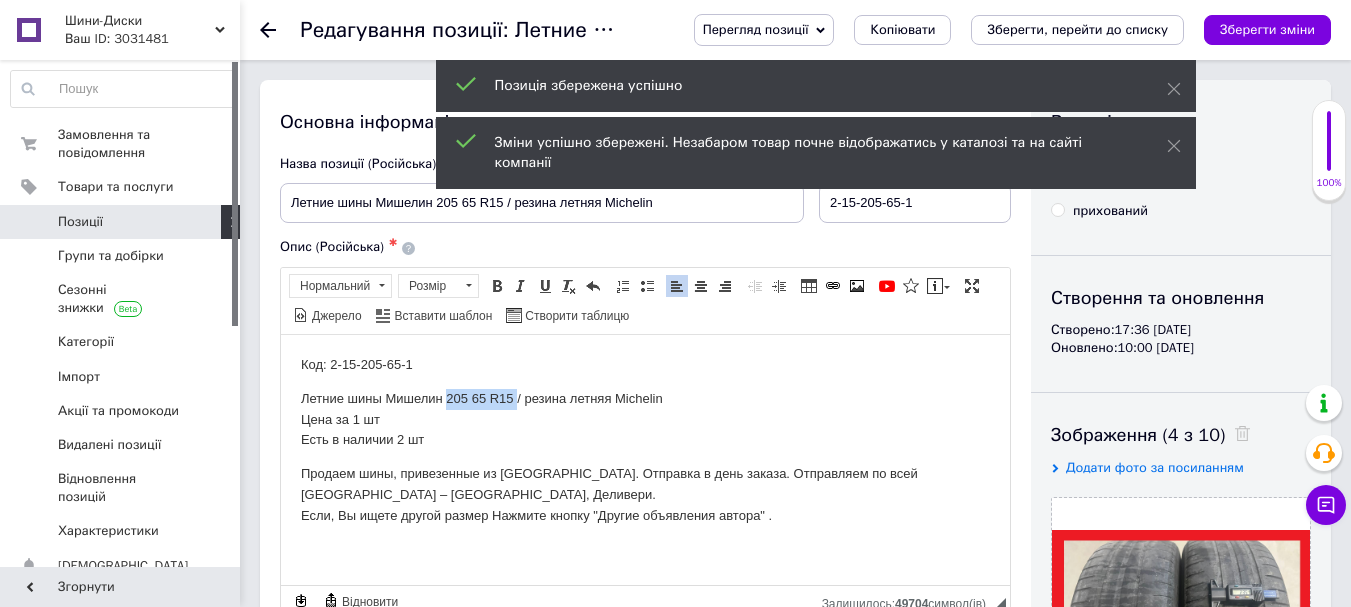 drag, startPoint x: 445, startPoint y: 402, endPoint x: 516, endPoint y: 385, distance: 73.00685 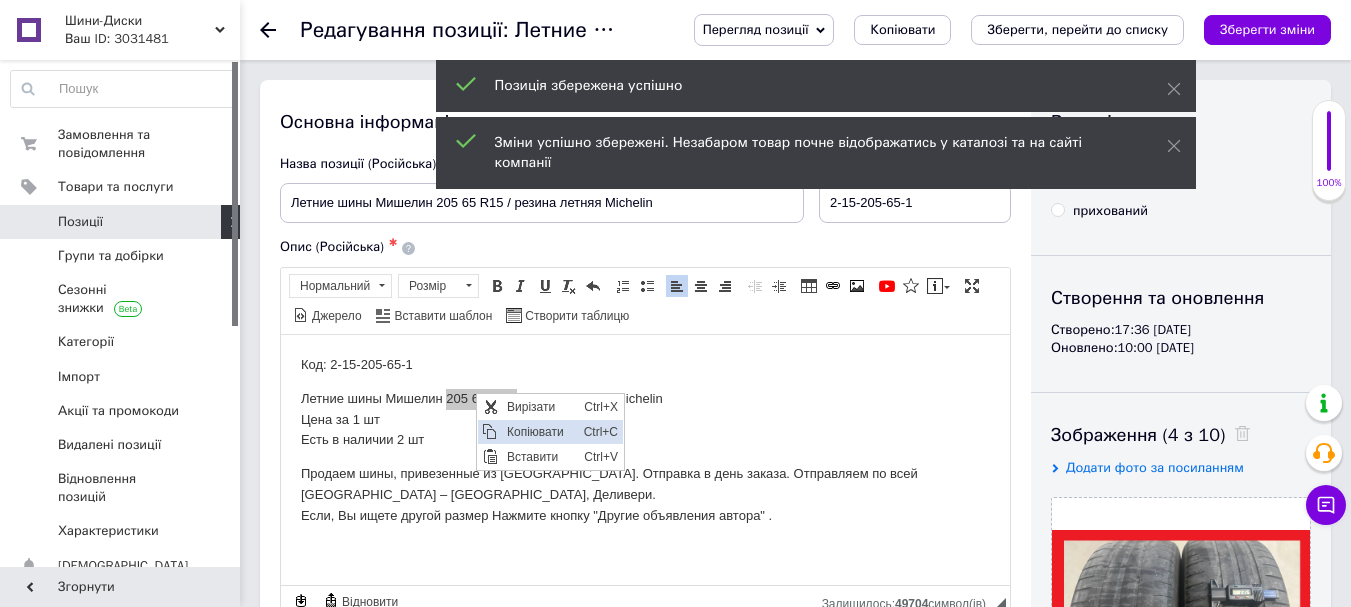 scroll, scrollTop: 0, scrollLeft: 0, axis: both 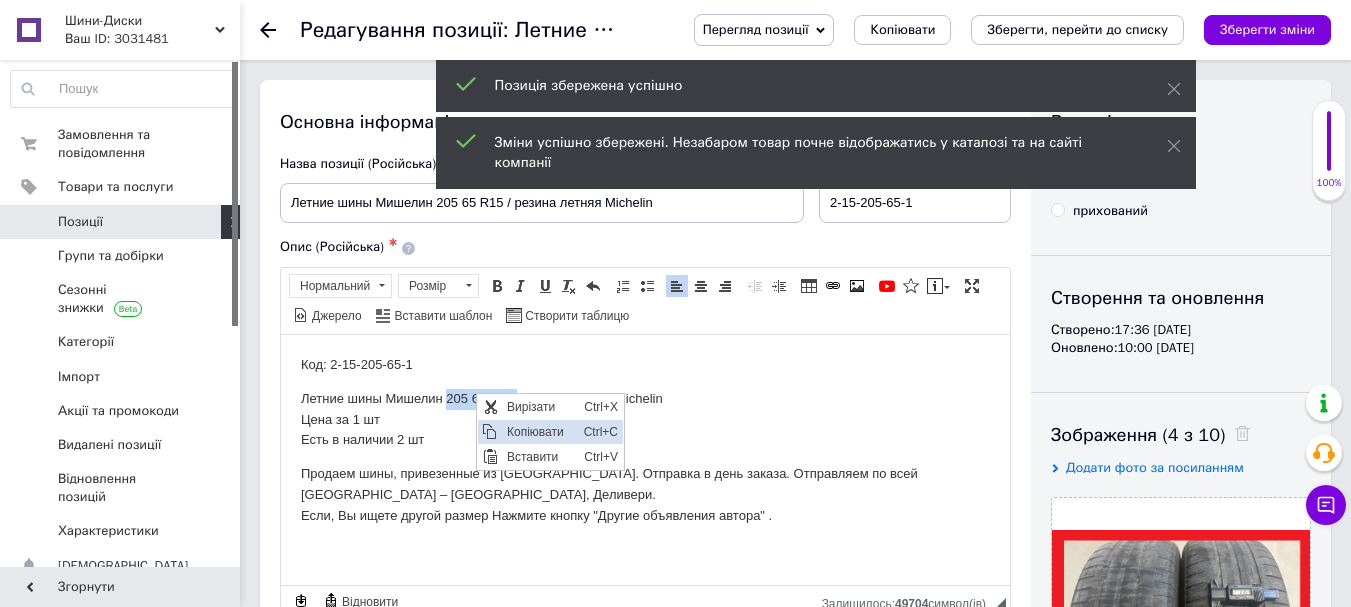 copy on "205 65 R15" 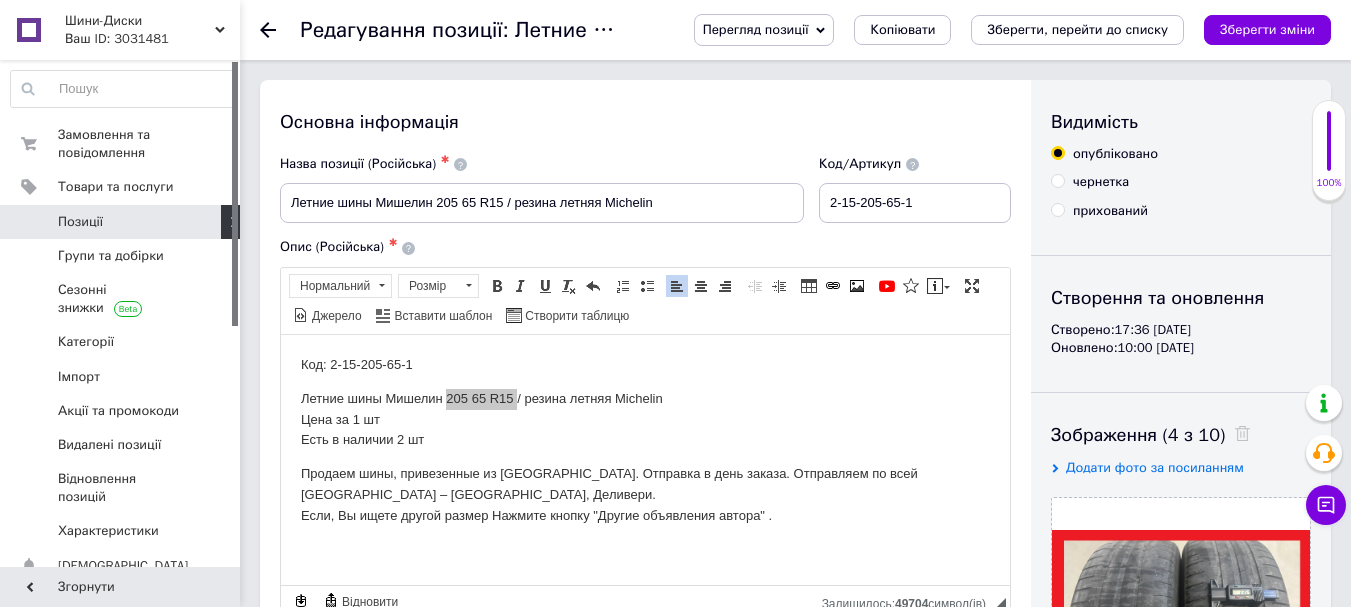 drag, startPoint x: 1286, startPoint y: 24, endPoint x: 707, endPoint y: 121, distance: 587.069 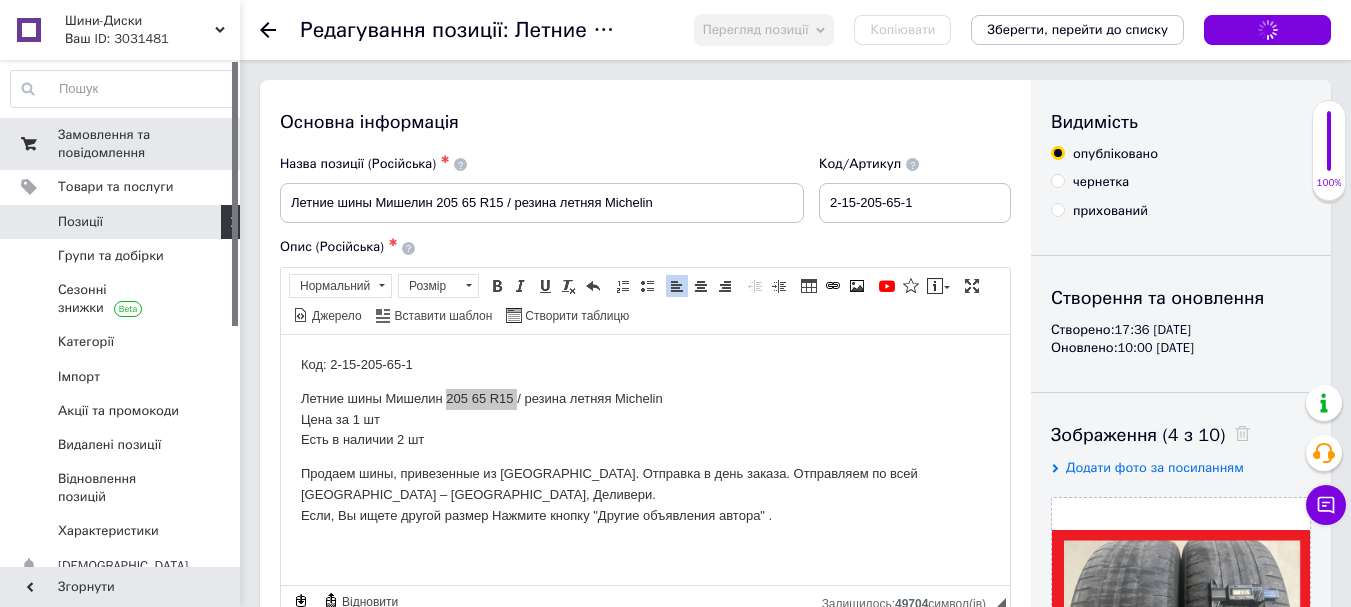 click on "Замовлення та повідомлення" at bounding box center [121, 144] 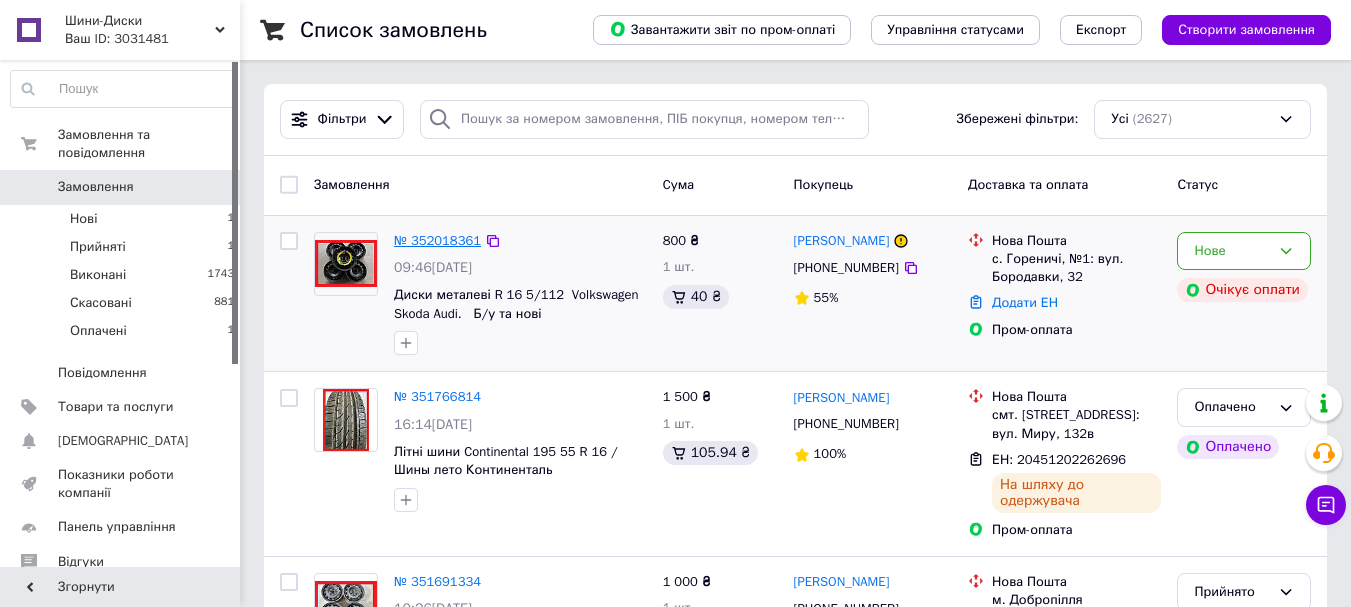 click on "№ 352018361" at bounding box center (437, 240) 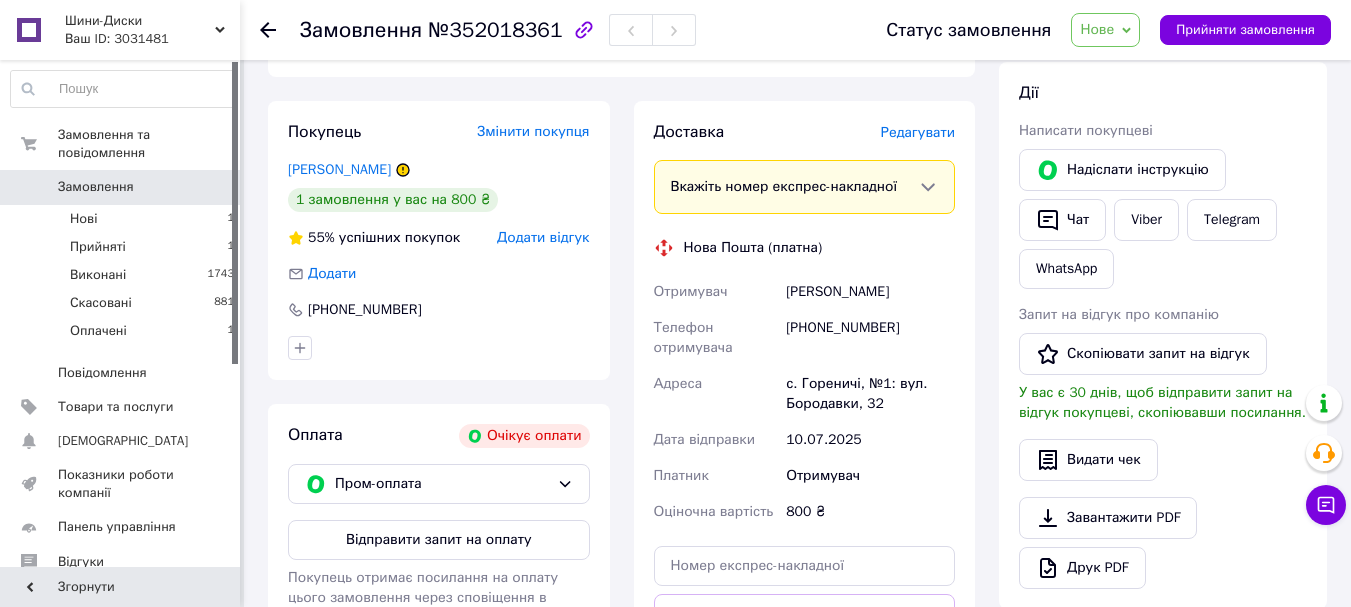 scroll, scrollTop: 500, scrollLeft: 0, axis: vertical 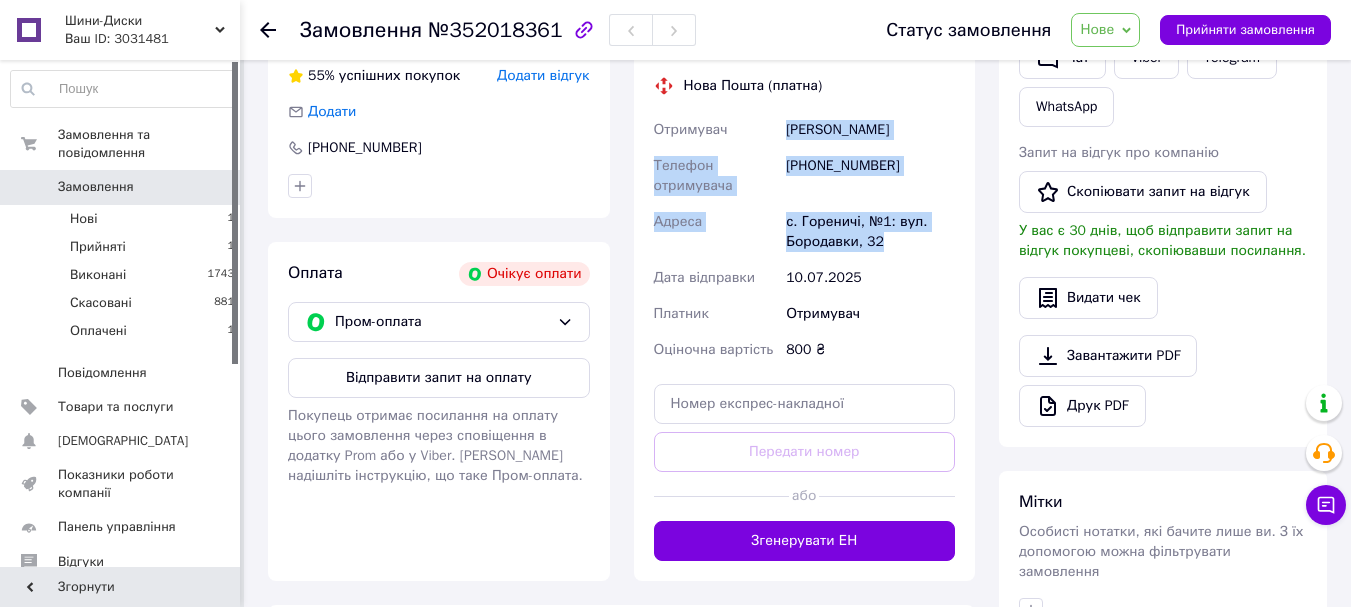 drag, startPoint x: 788, startPoint y: 124, endPoint x: 896, endPoint y: 253, distance: 168.2409 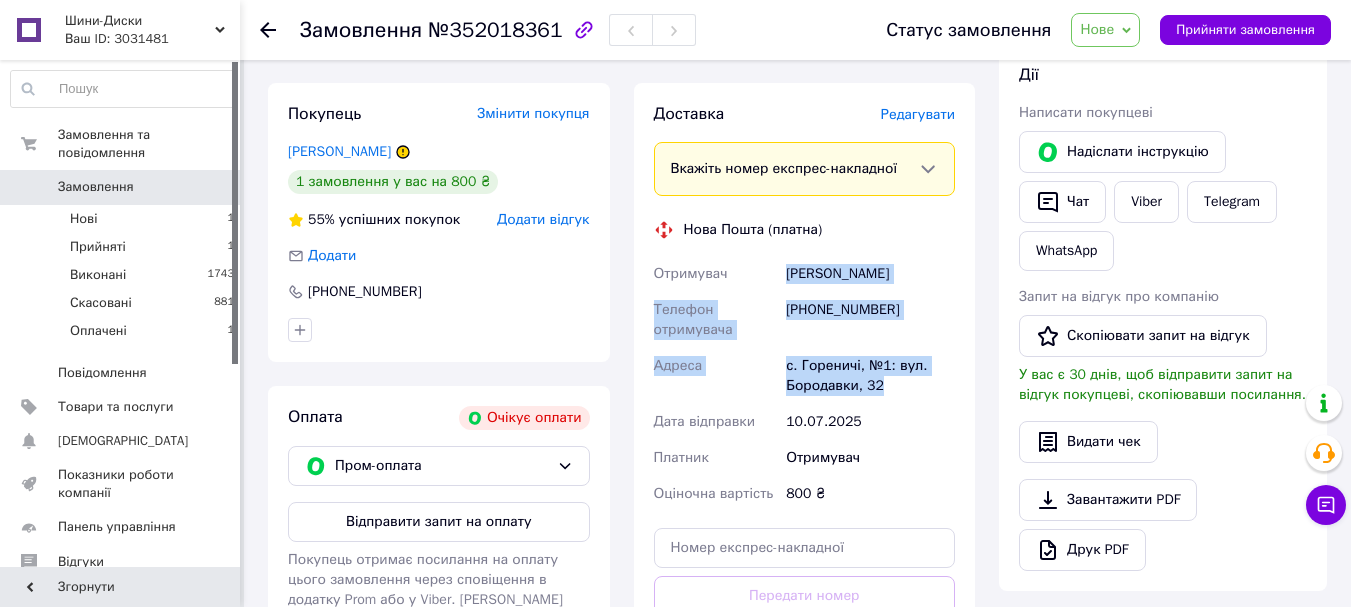 scroll, scrollTop: 0, scrollLeft: 0, axis: both 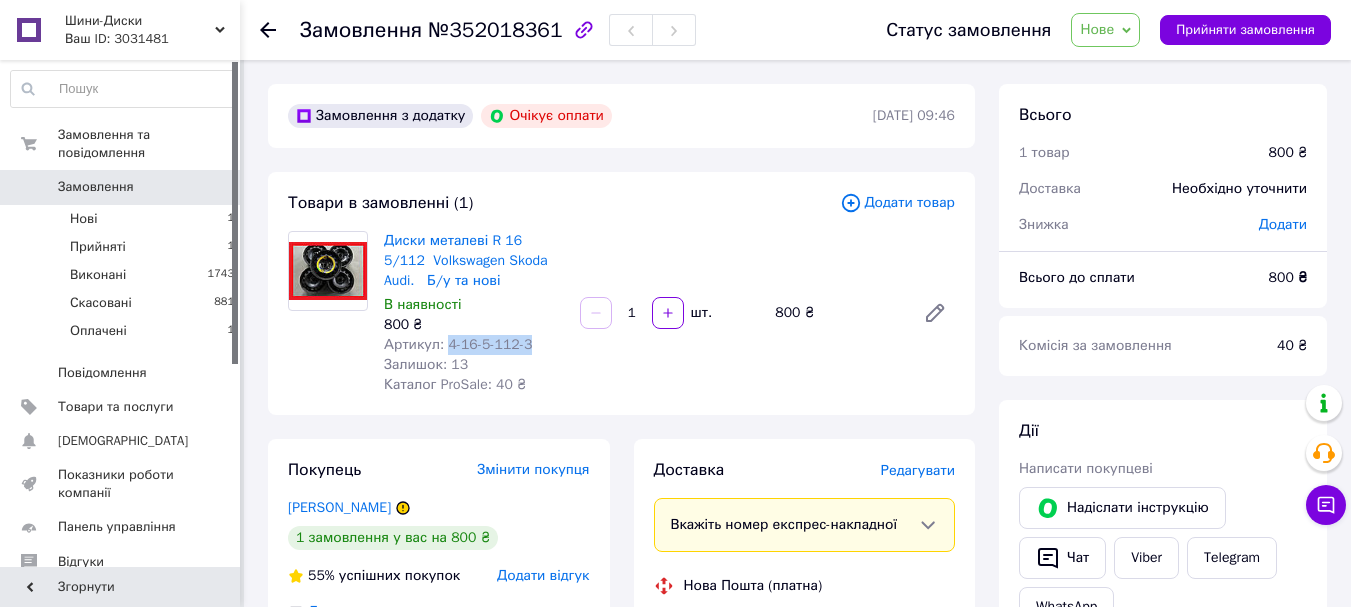 drag, startPoint x: 444, startPoint y: 340, endPoint x: 541, endPoint y: 337, distance: 97.04638 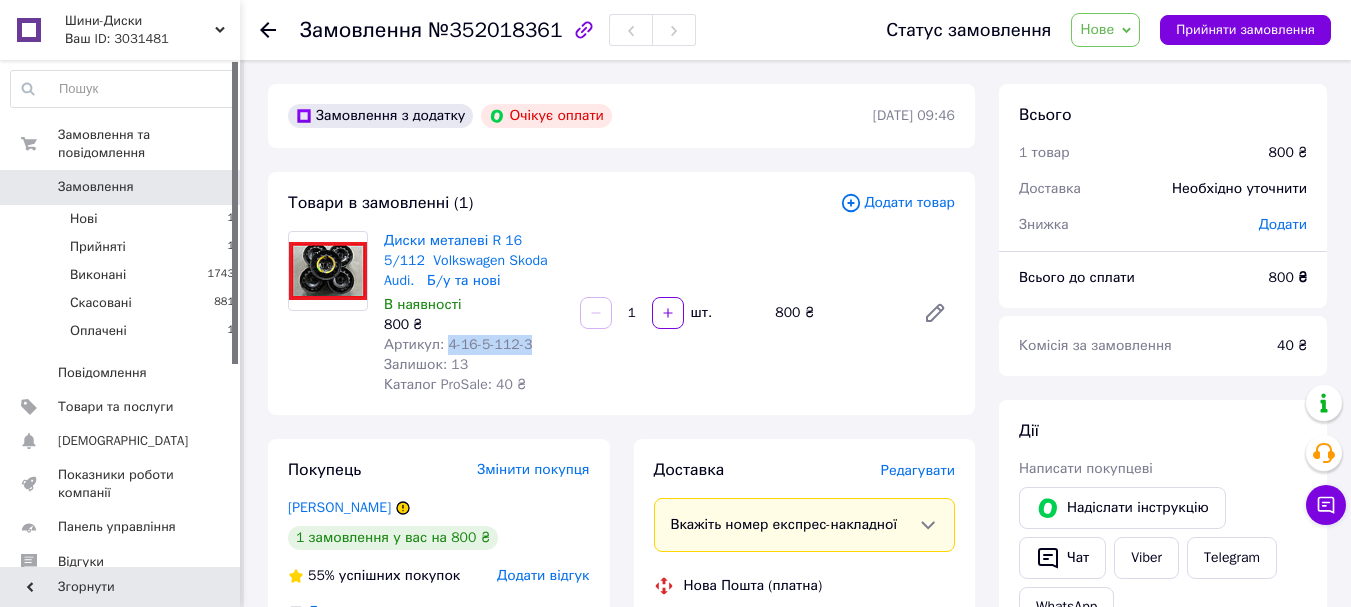 copy on "4-16-5-112-3" 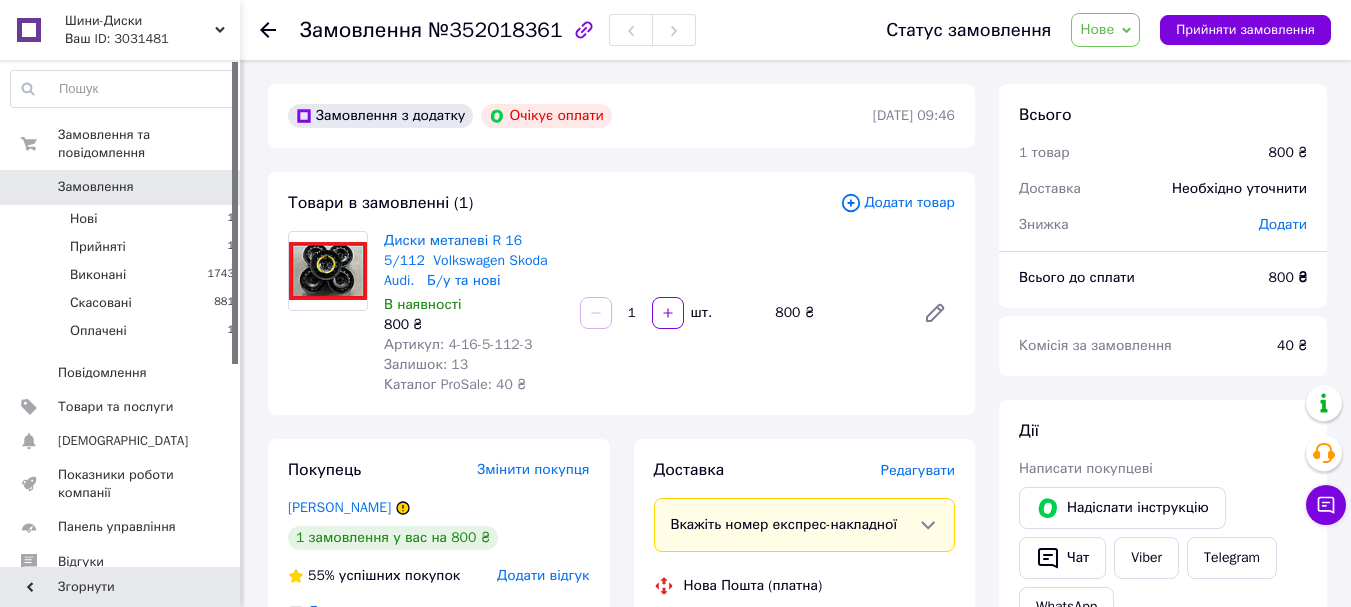 click 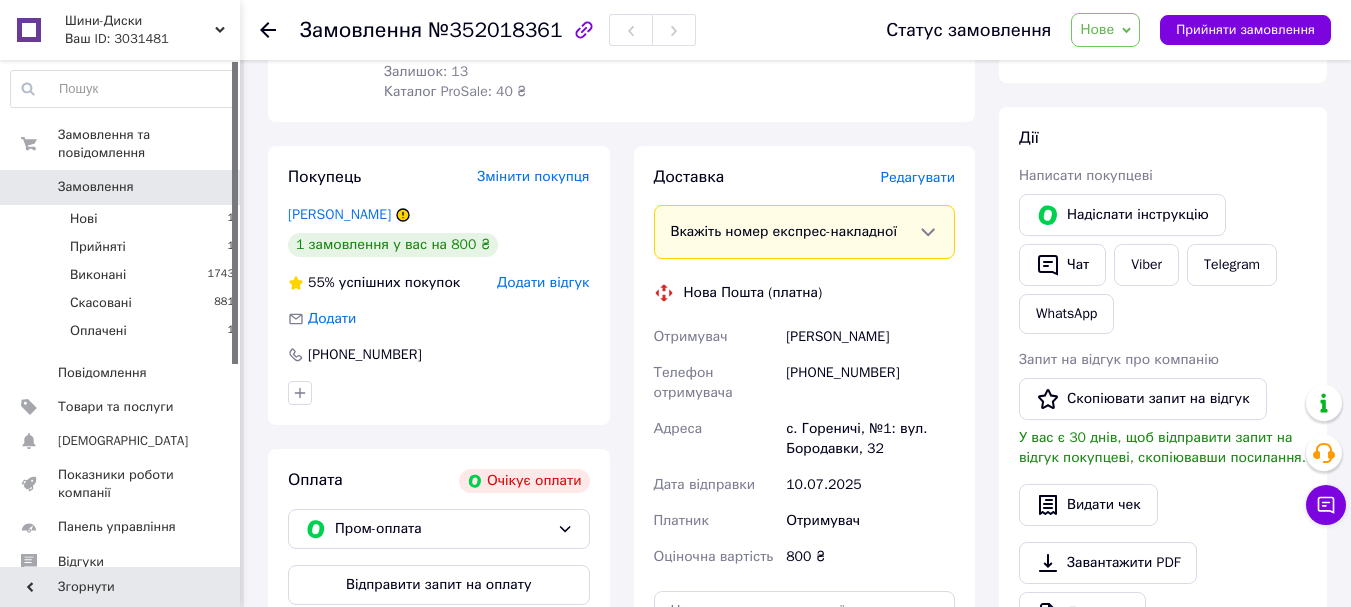 scroll, scrollTop: 100, scrollLeft: 0, axis: vertical 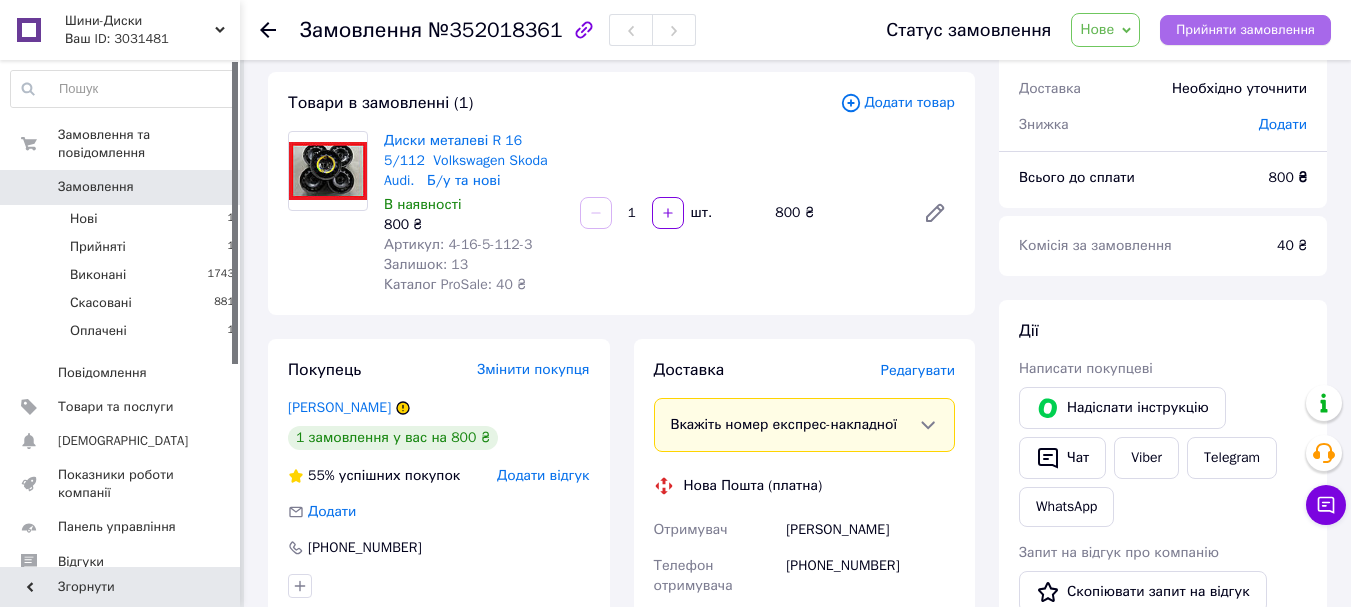 click on "Прийняти замовлення" at bounding box center (1245, 30) 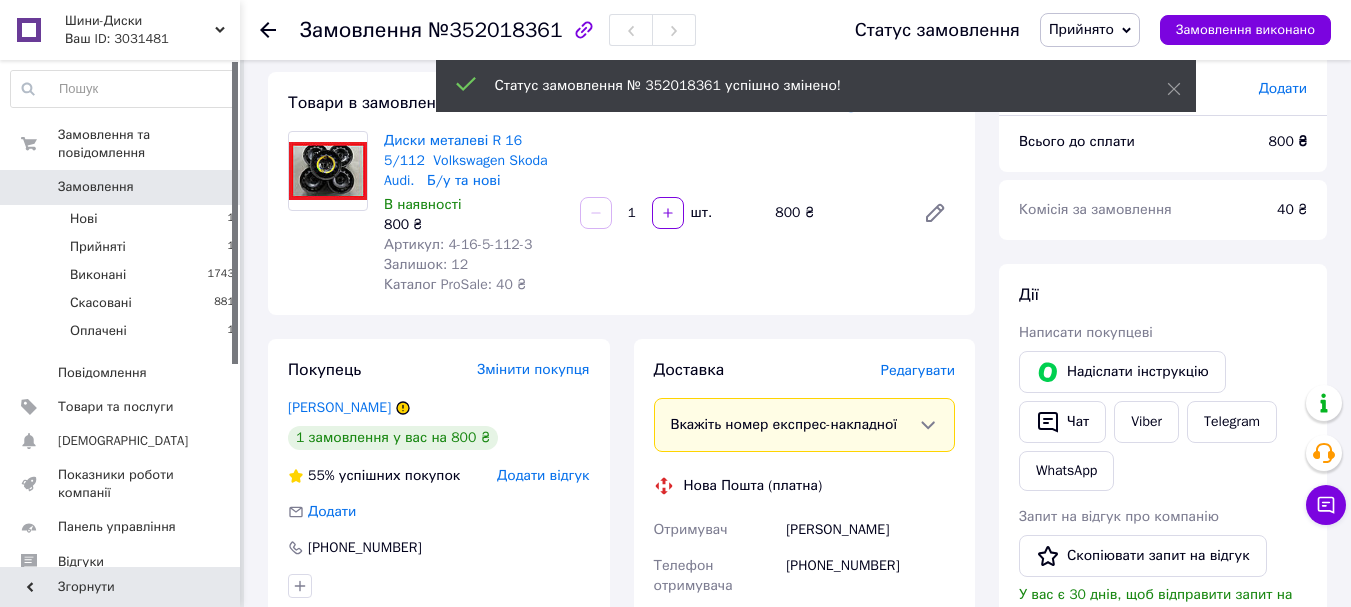 click 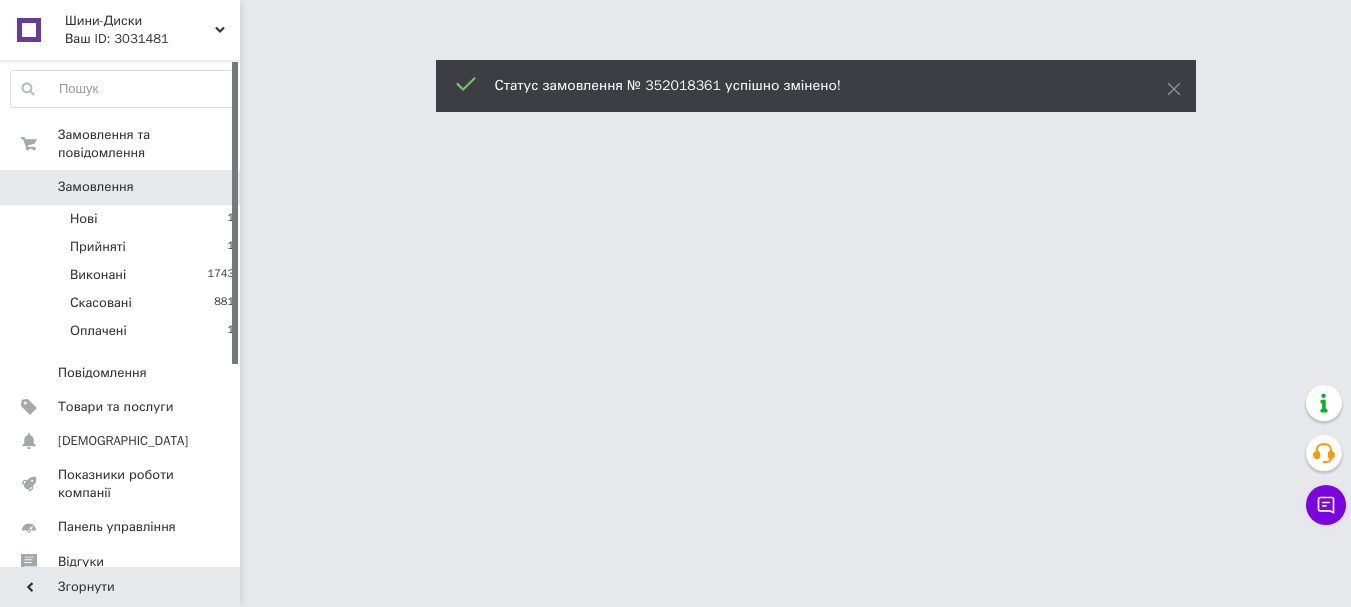 scroll, scrollTop: 0, scrollLeft: 0, axis: both 